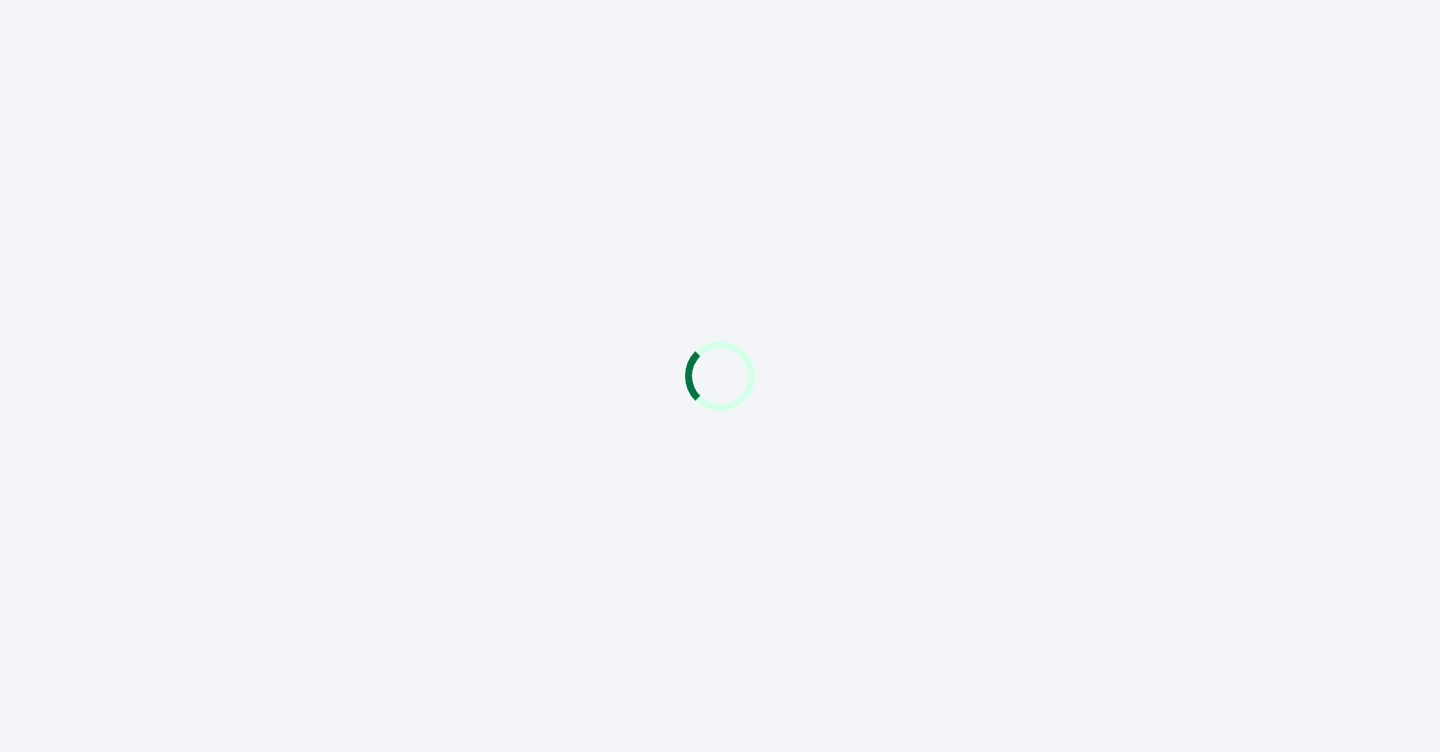 scroll, scrollTop: 0, scrollLeft: 0, axis: both 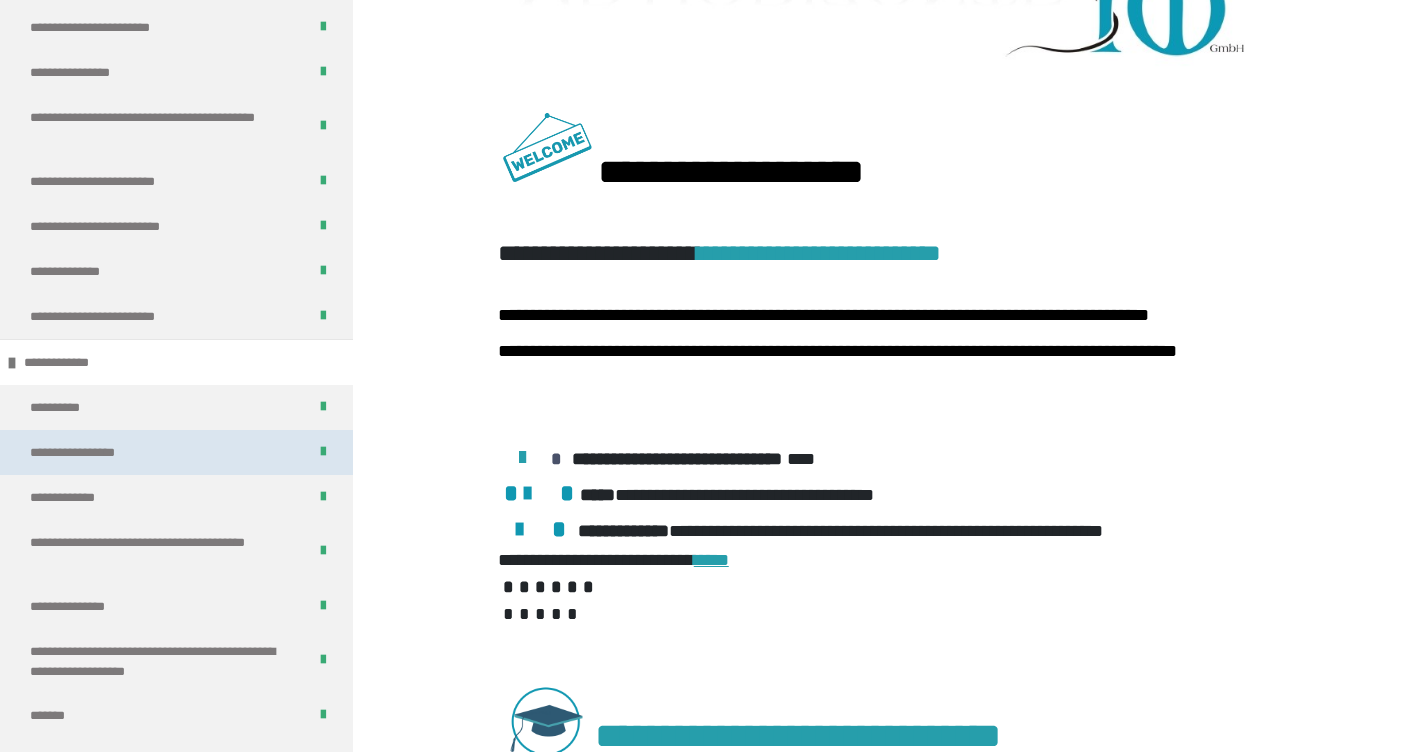 click on "**********" at bounding box center (176, 452) 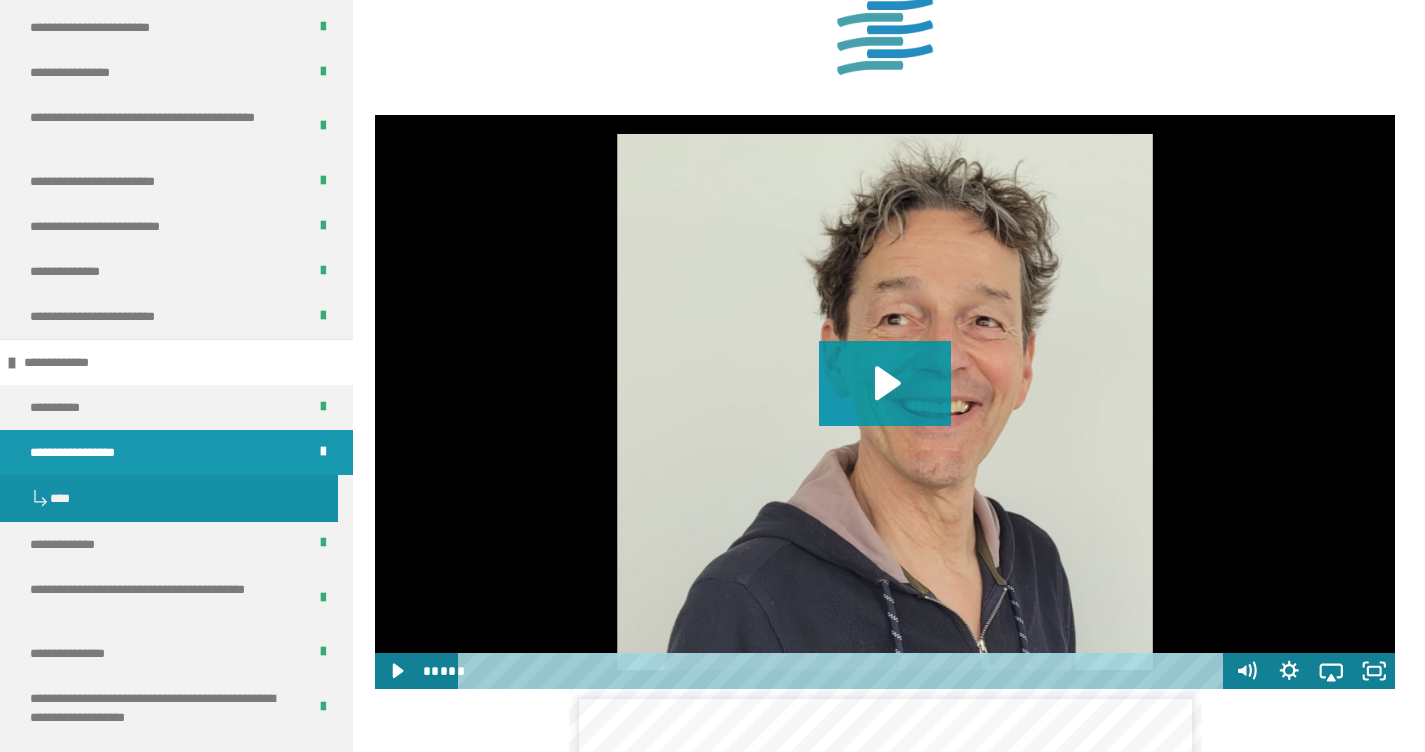 scroll, scrollTop: 1784, scrollLeft: 0, axis: vertical 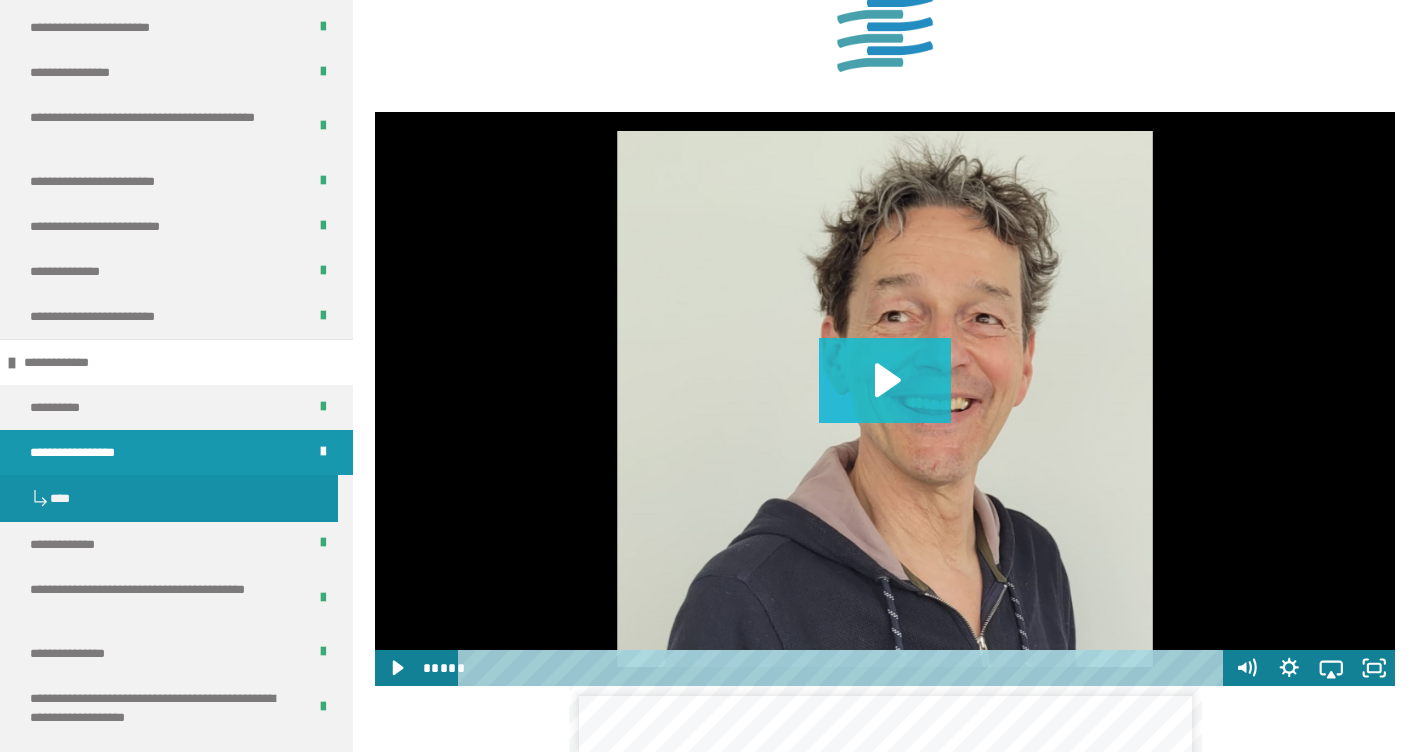 click 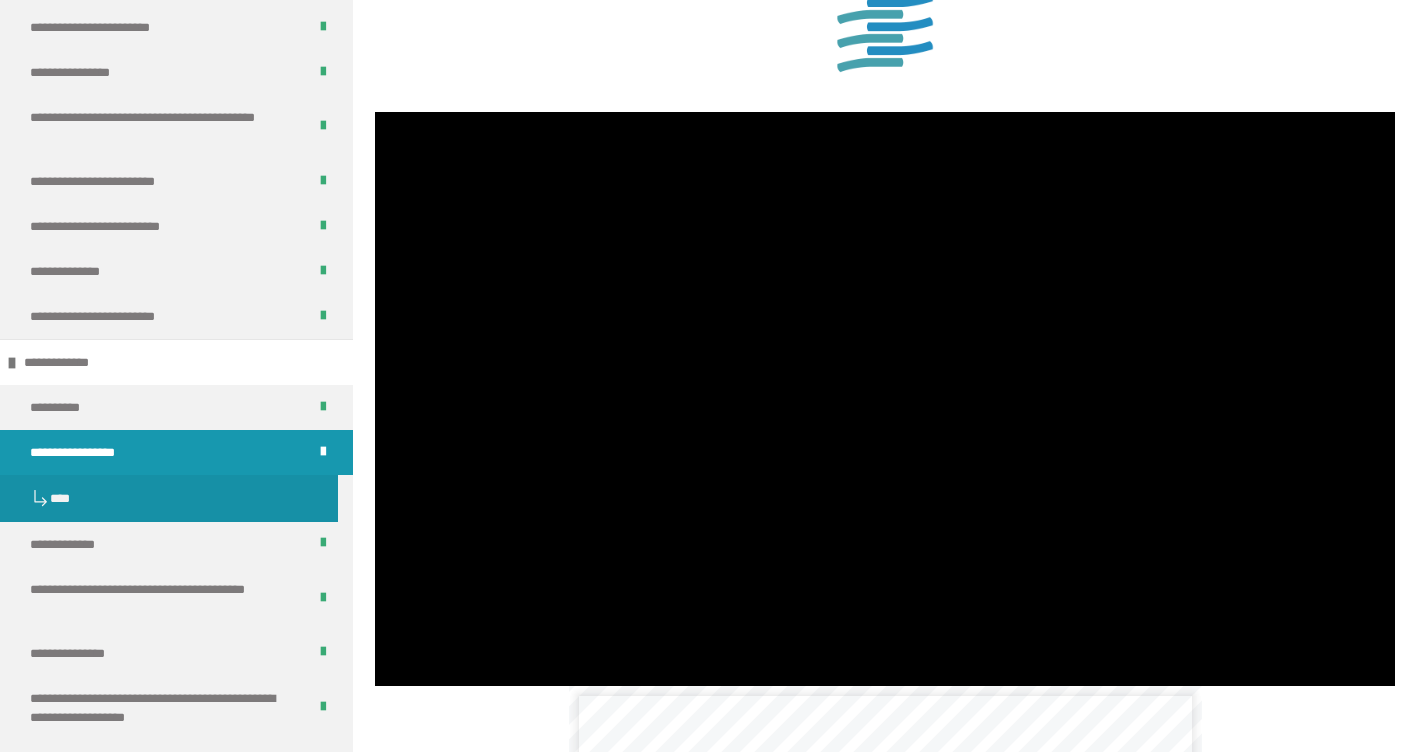 type 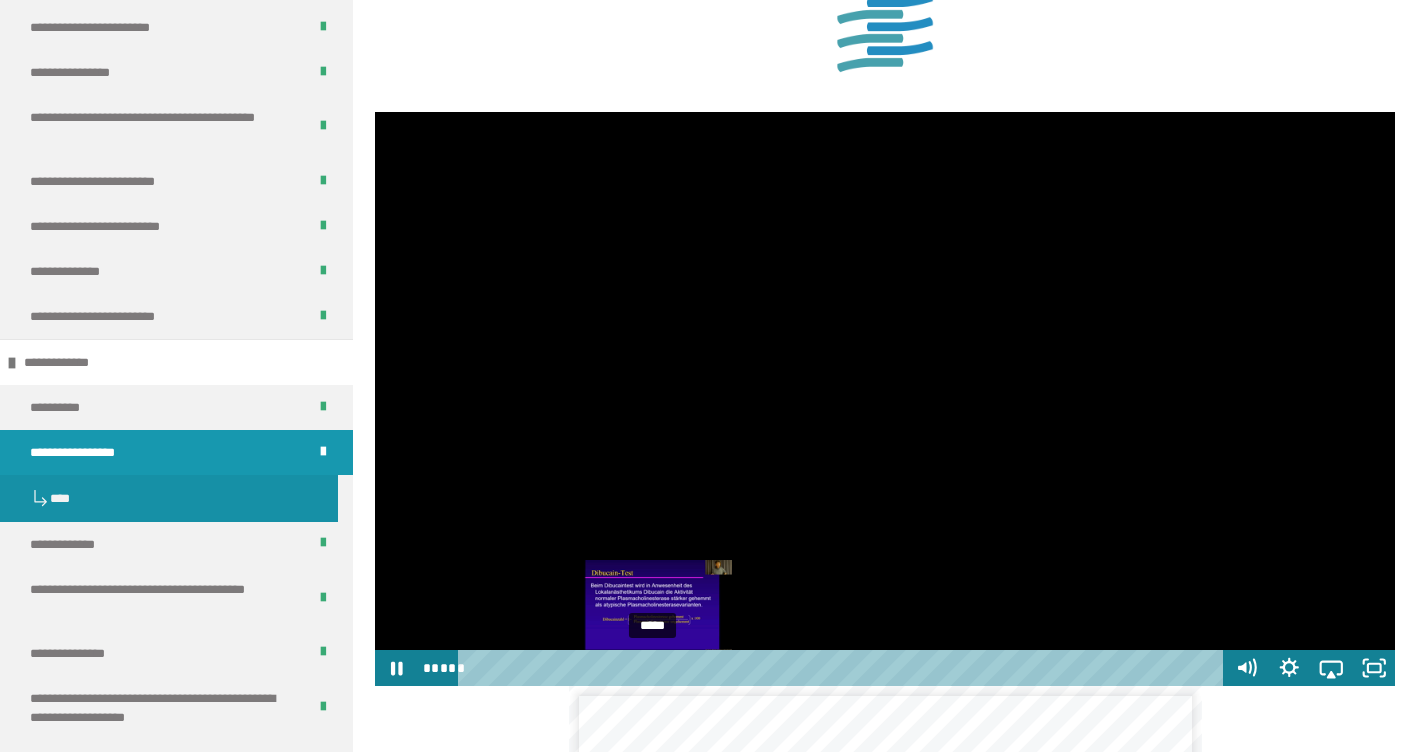 click on "*****" at bounding box center (844, 668) 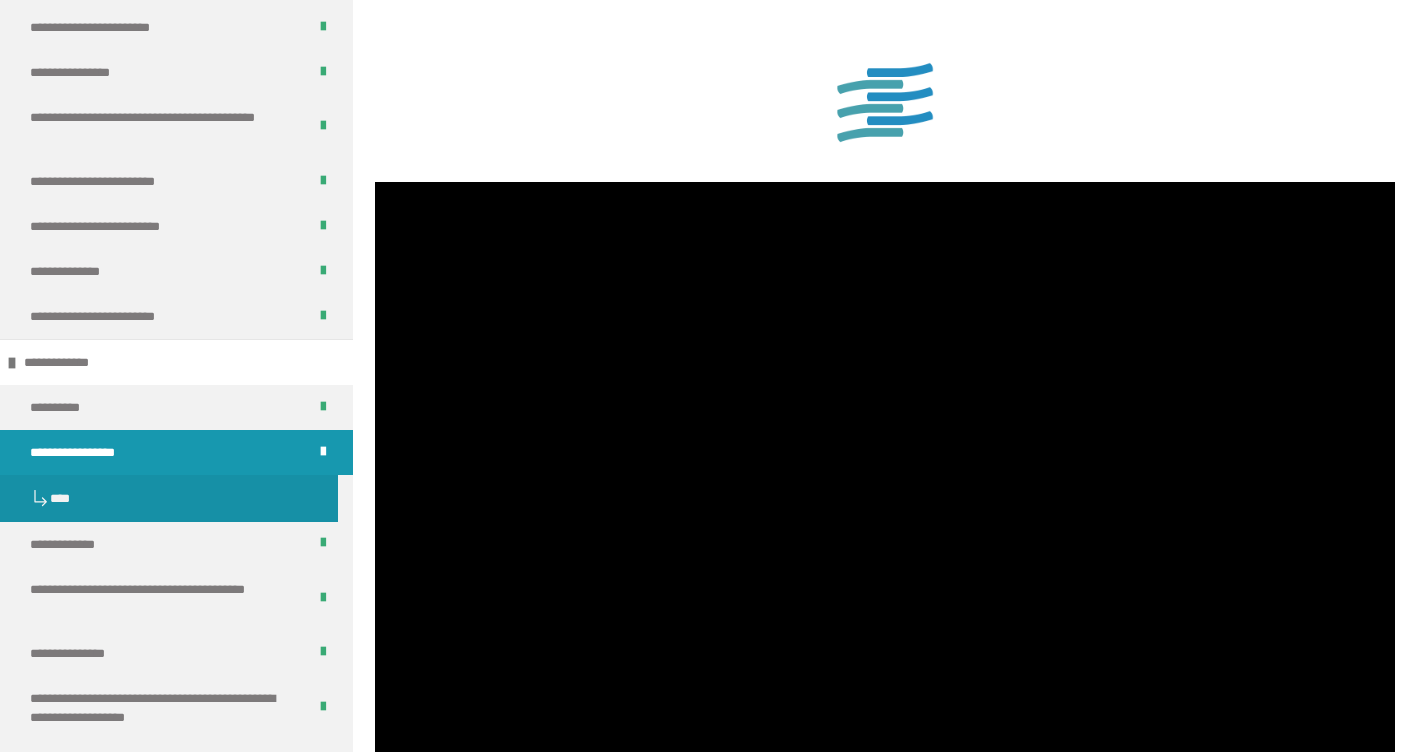 scroll, scrollTop: 1711, scrollLeft: 0, axis: vertical 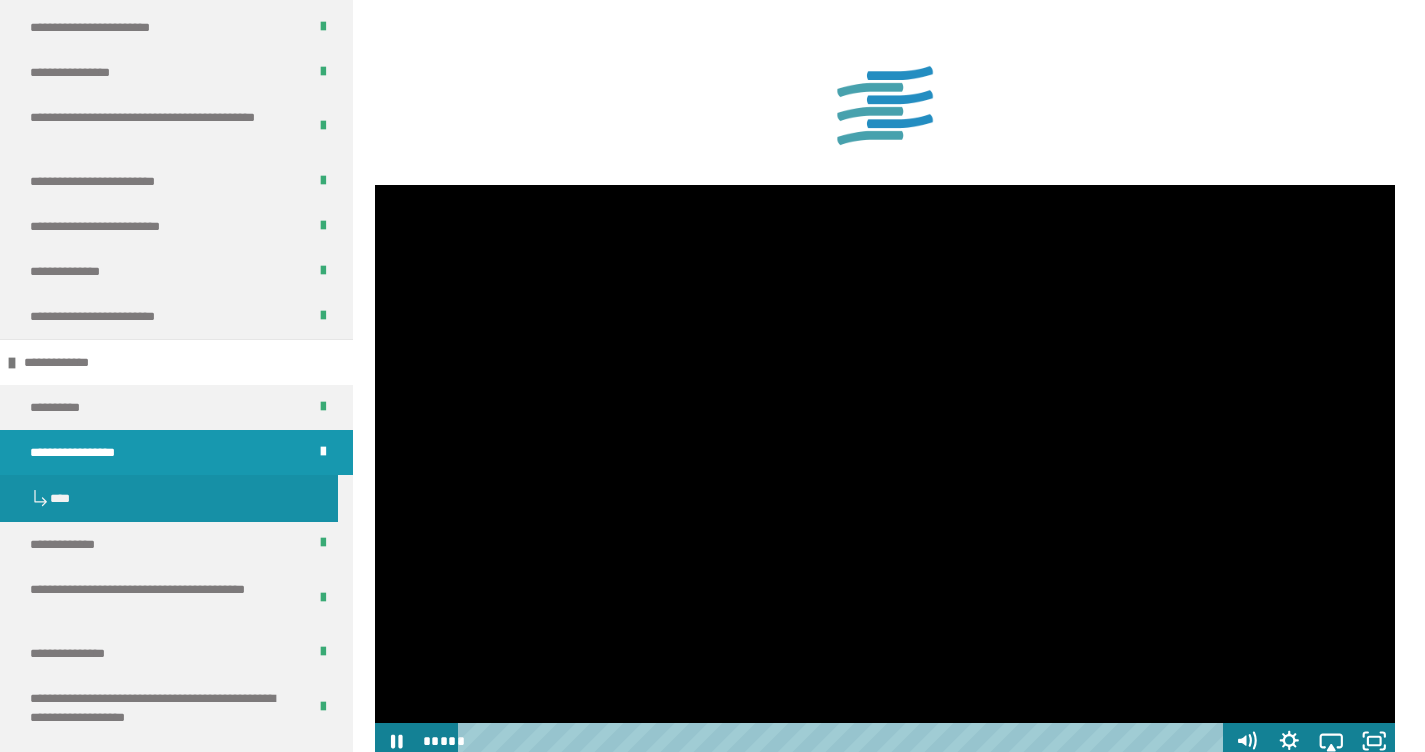 click at bounding box center [885, 472] 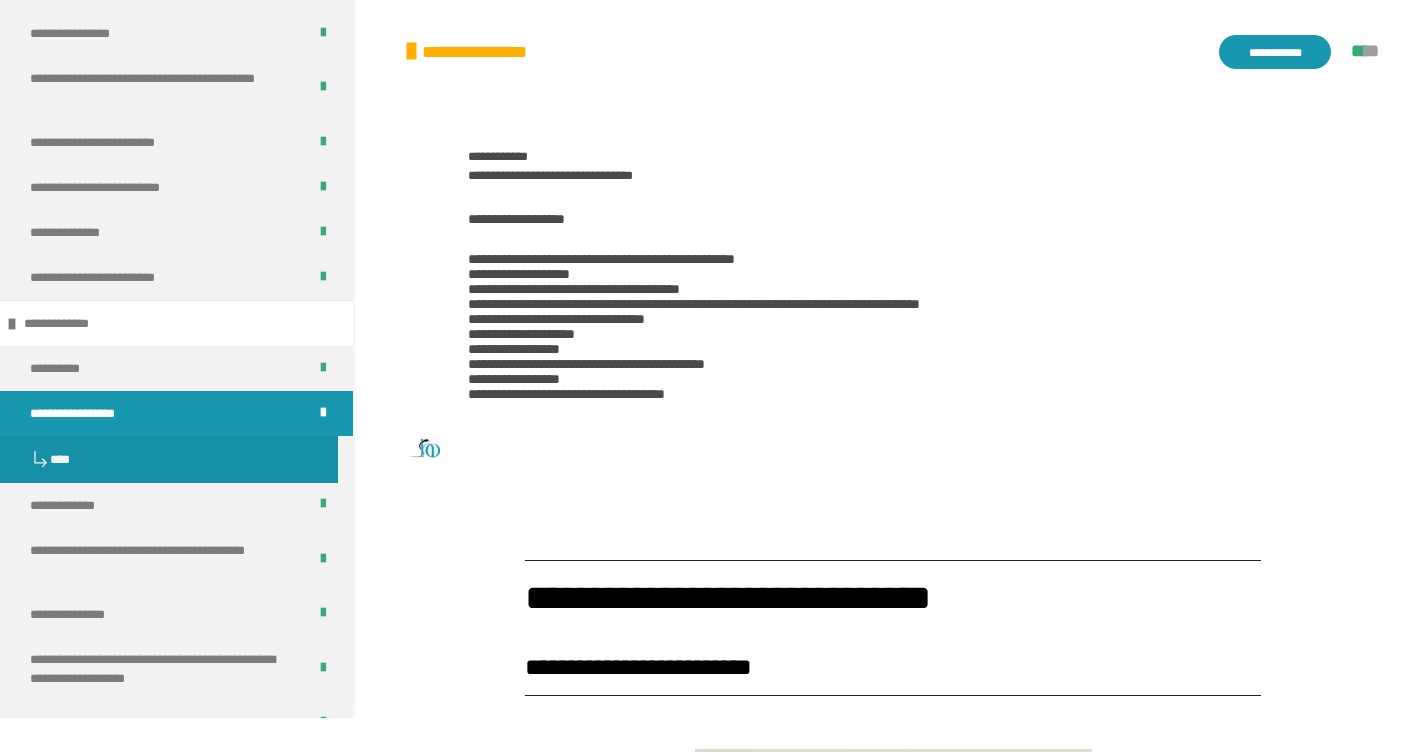scroll, scrollTop: 381, scrollLeft: 0, axis: vertical 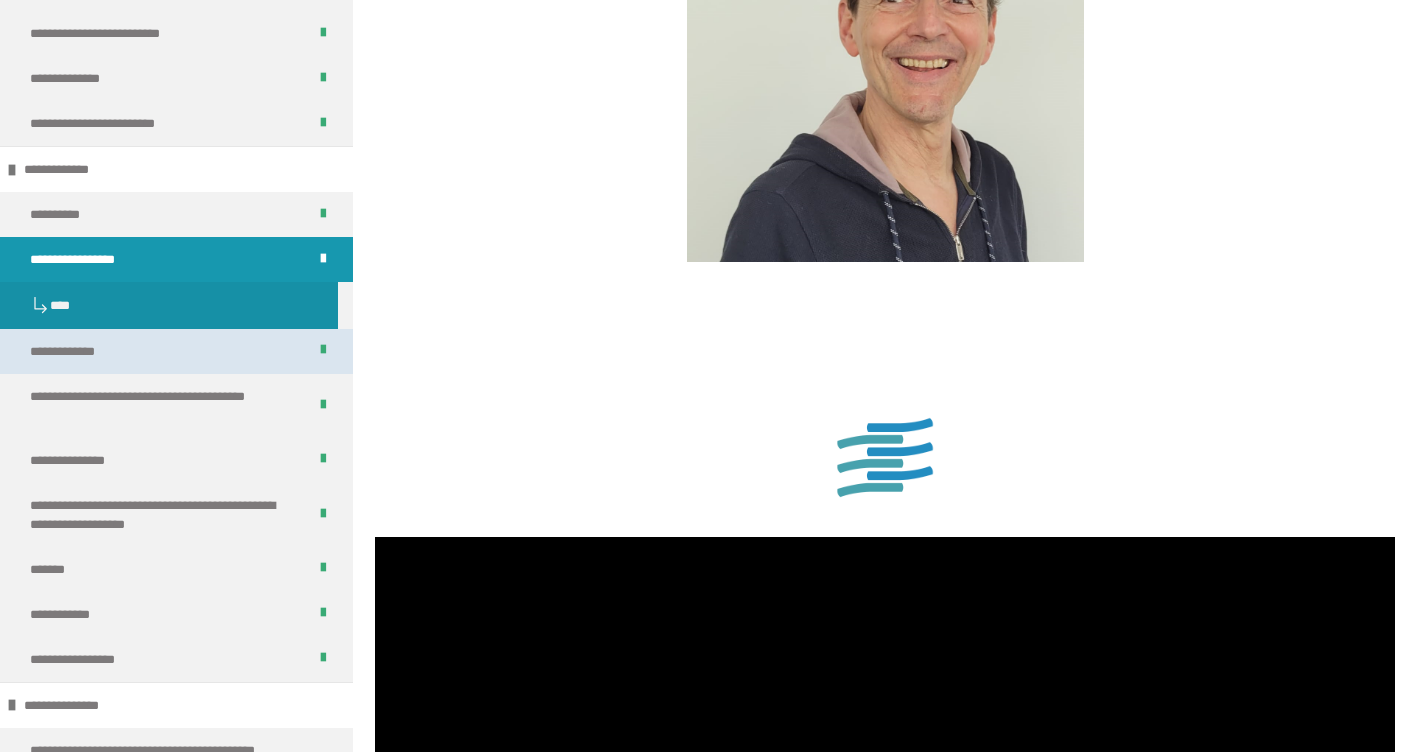 click on "**********" at bounding box center [176, 351] 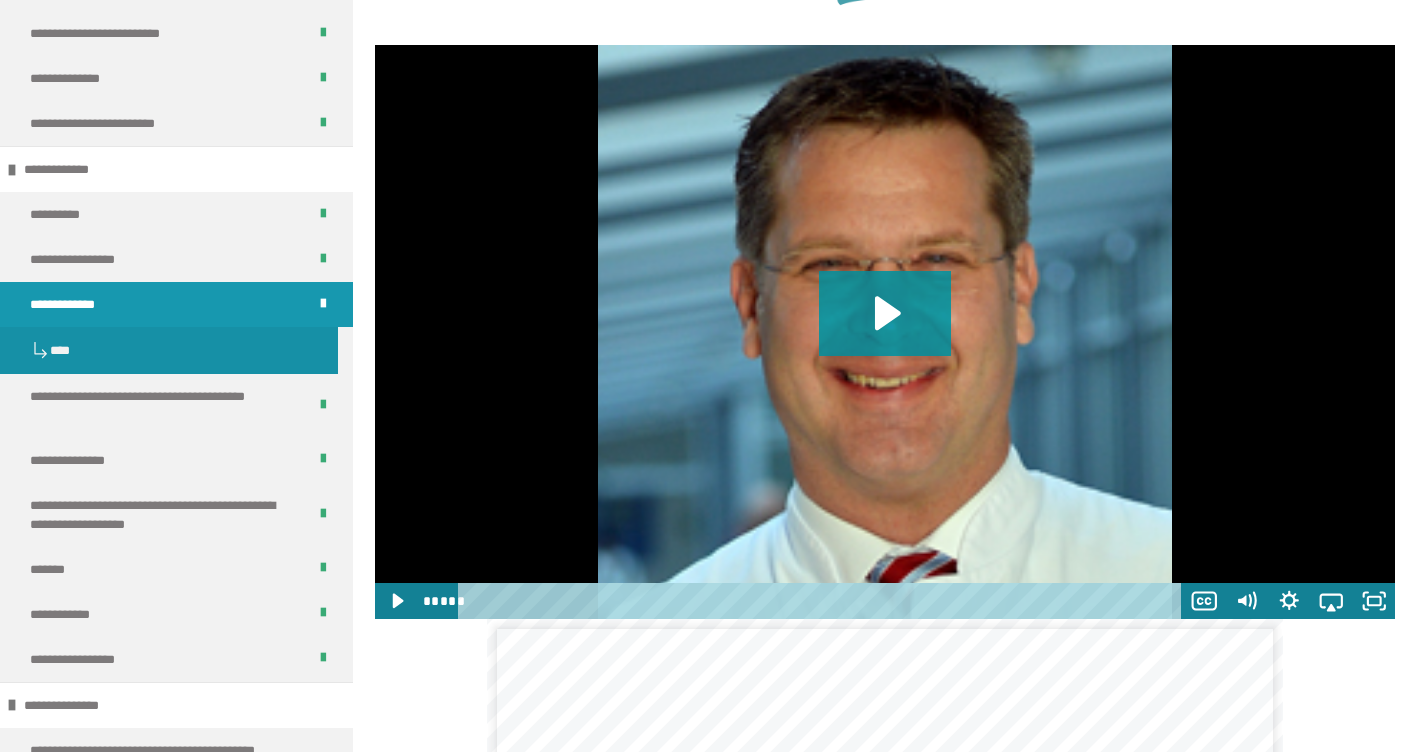 scroll, scrollTop: 1904, scrollLeft: 0, axis: vertical 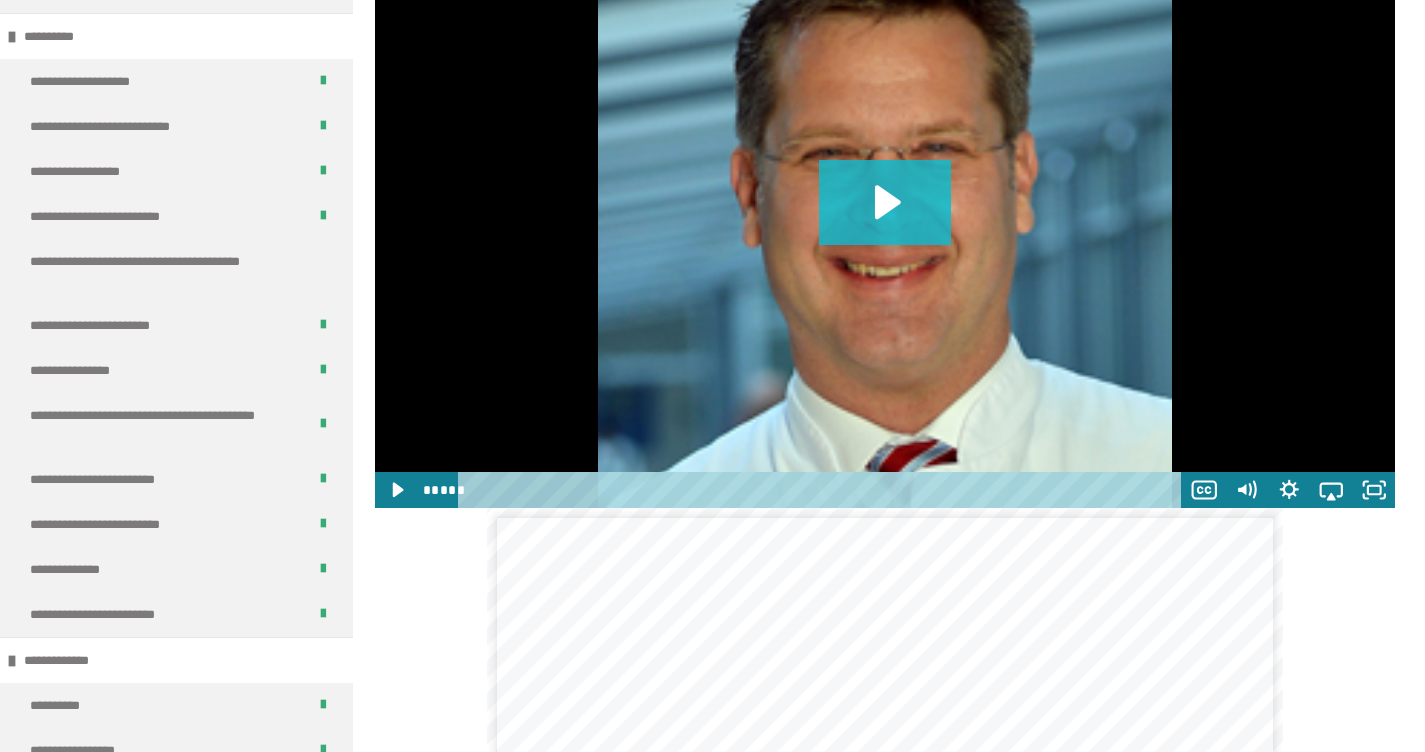 click 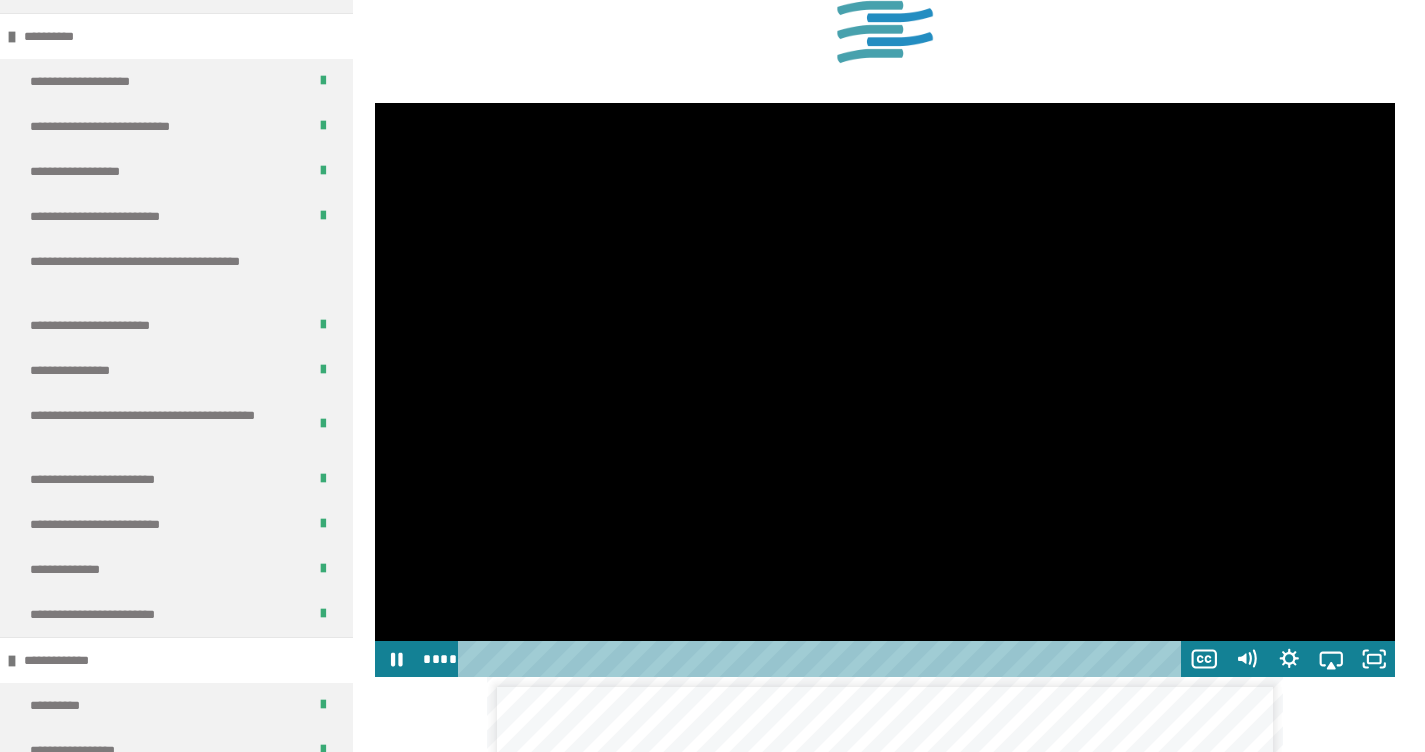 scroll, scrollTop: 1733, scrollLeft: 0, axis: vertical 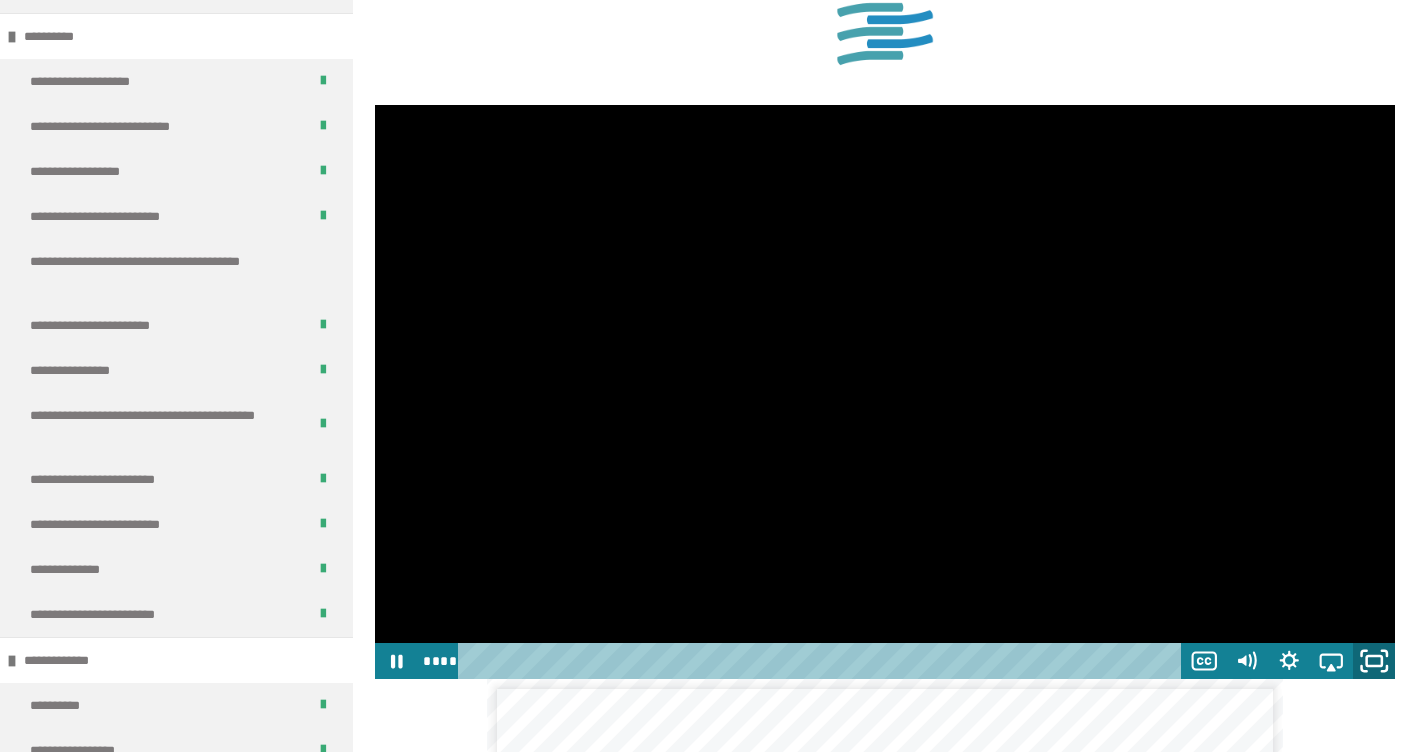 click 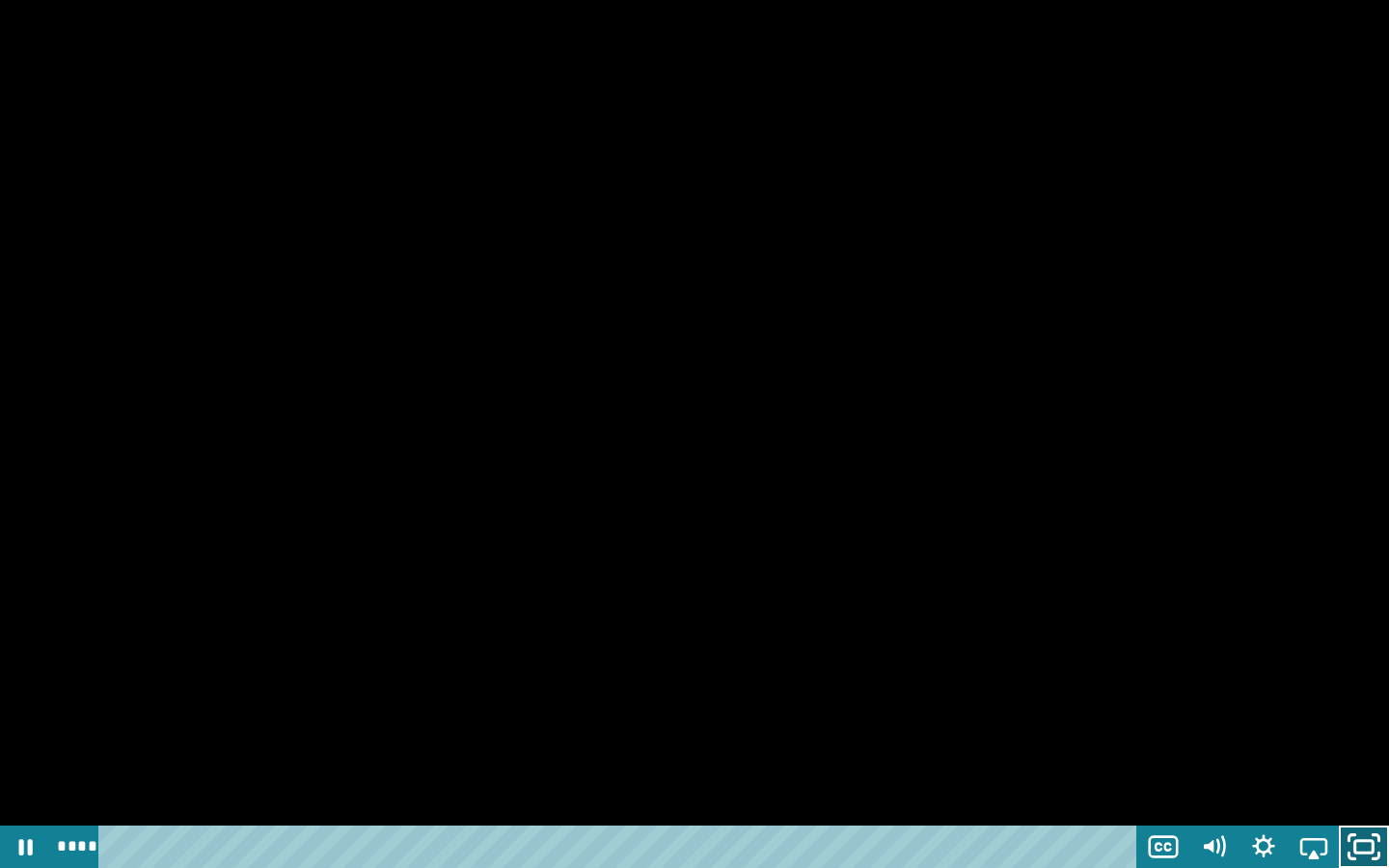 click 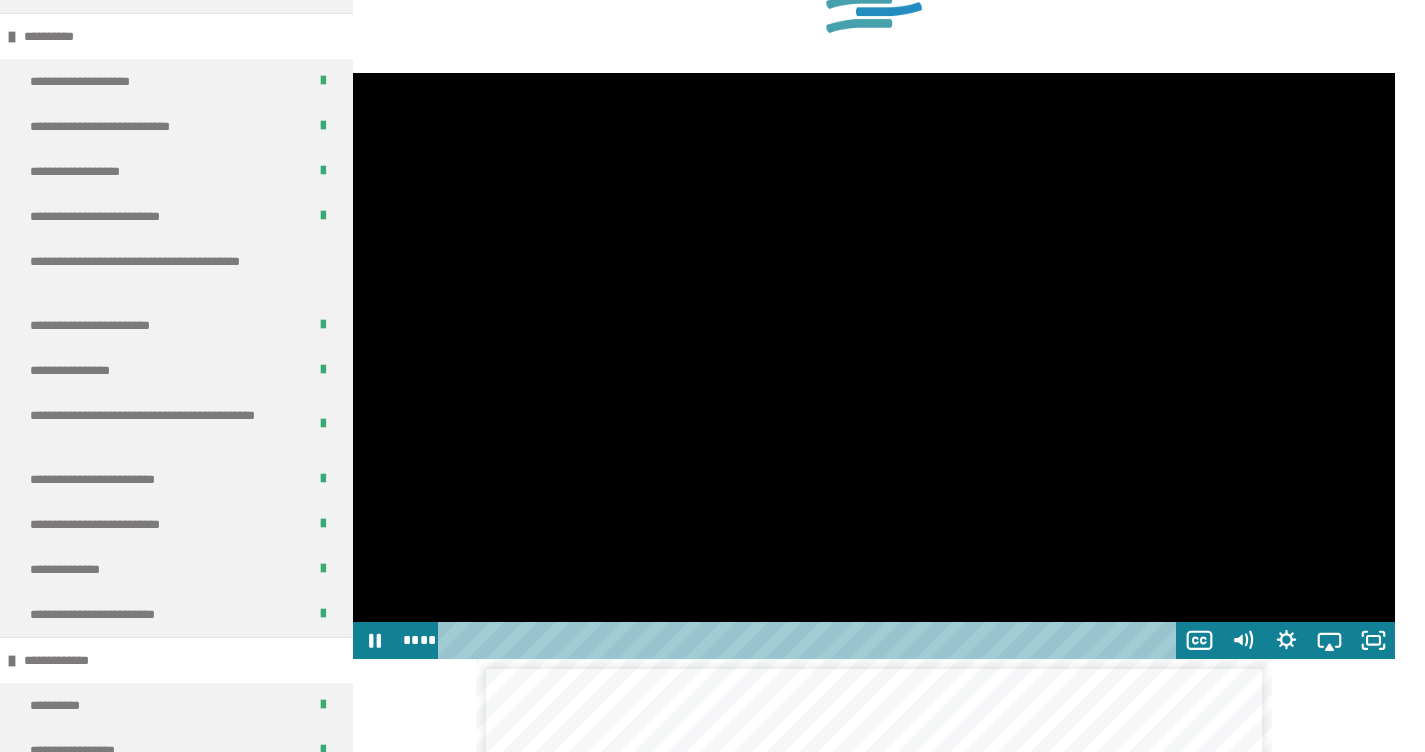 click at bounding box center (874, 366) 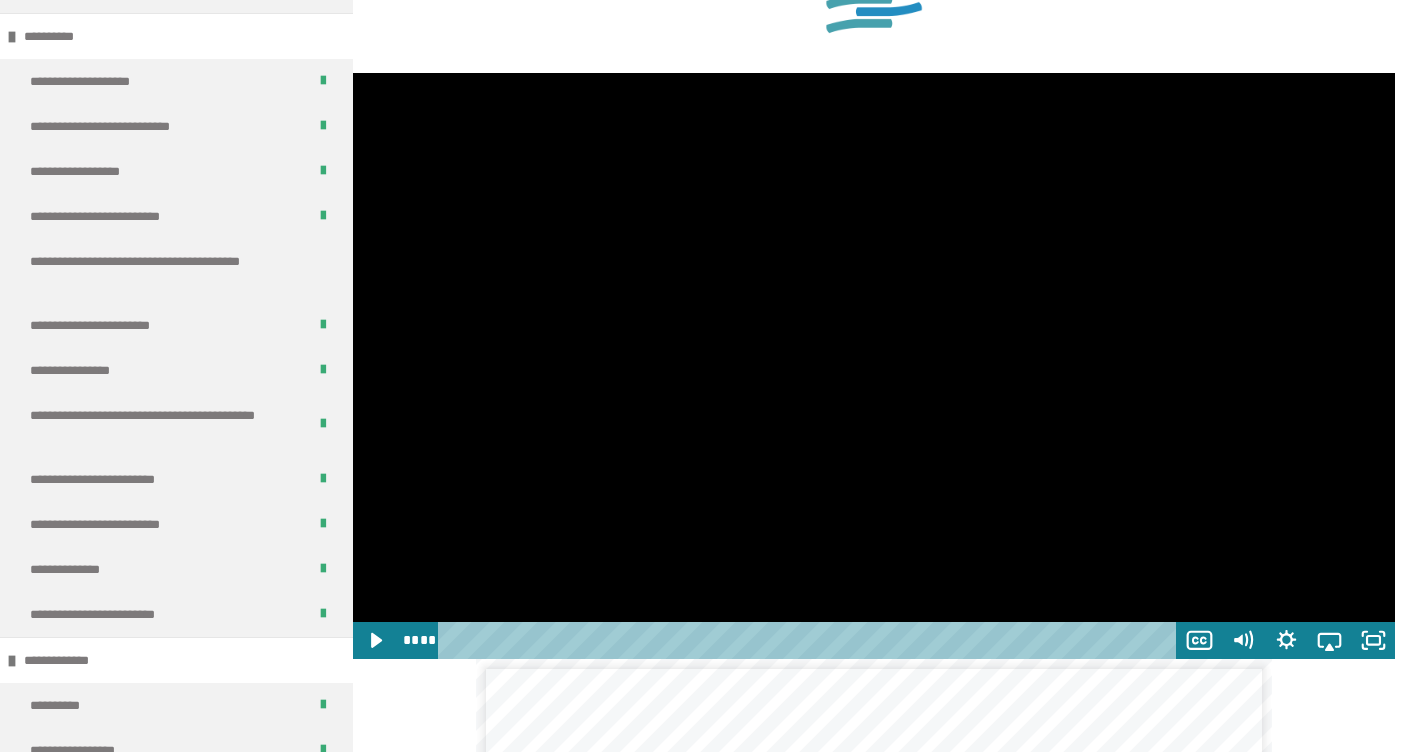 click at bounding box center (874, 366) 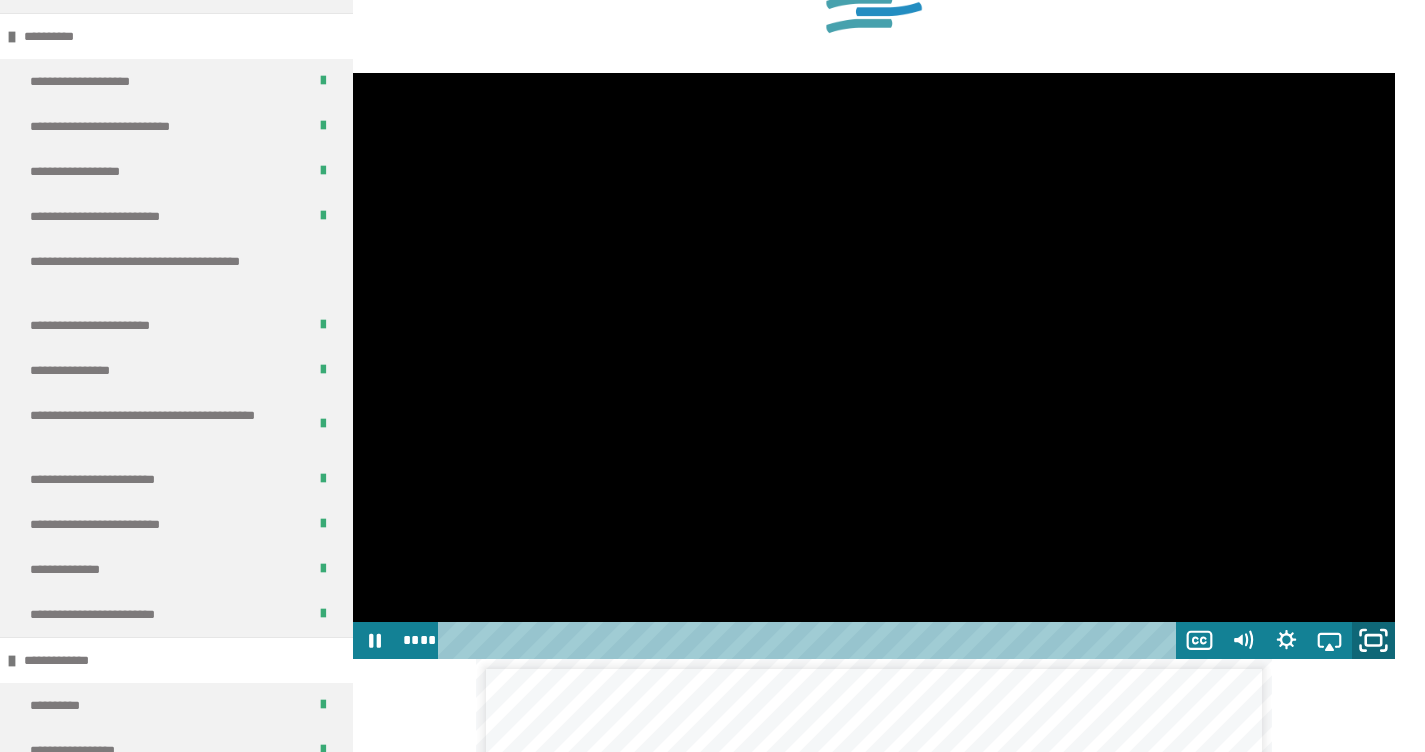 click 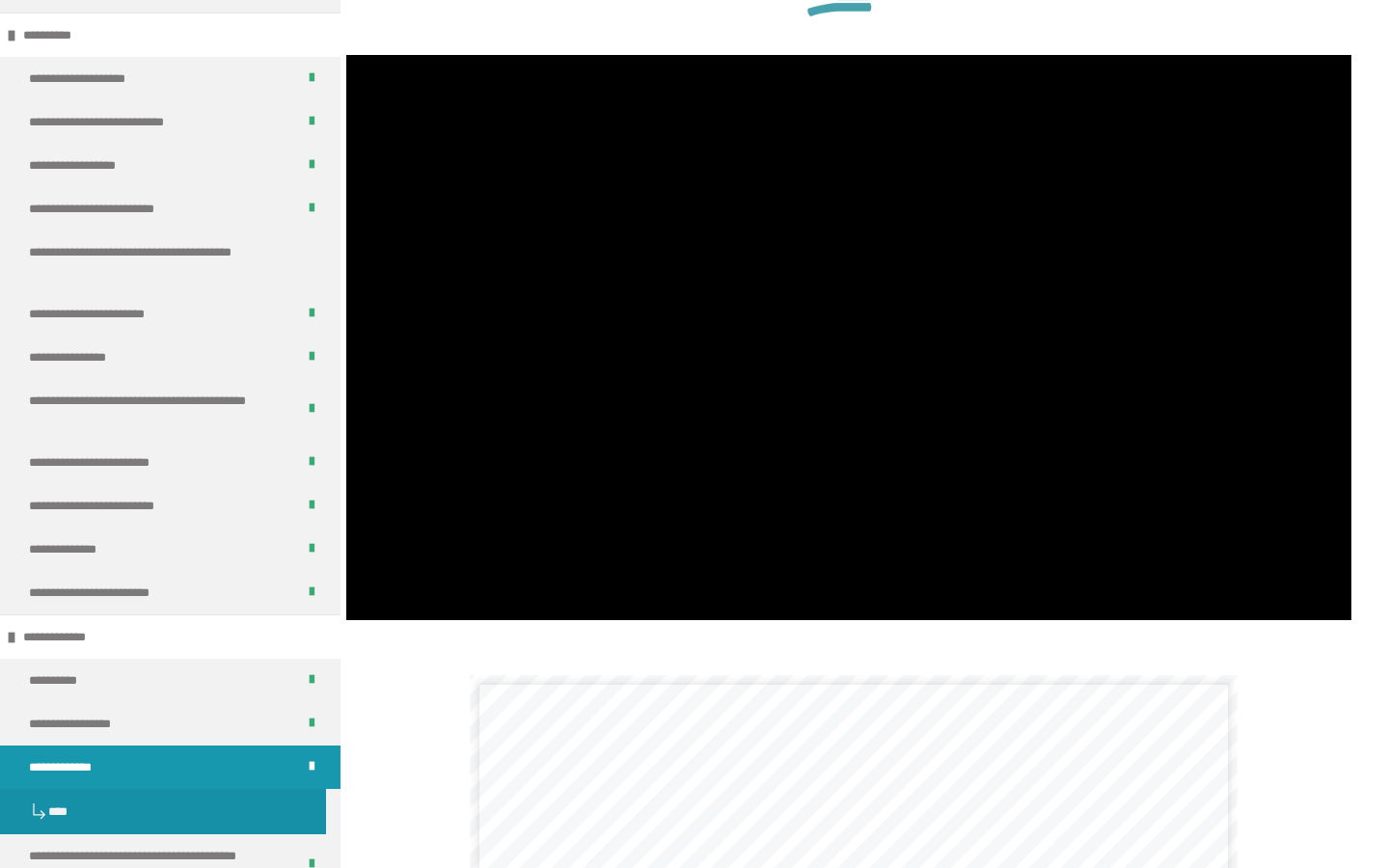 type 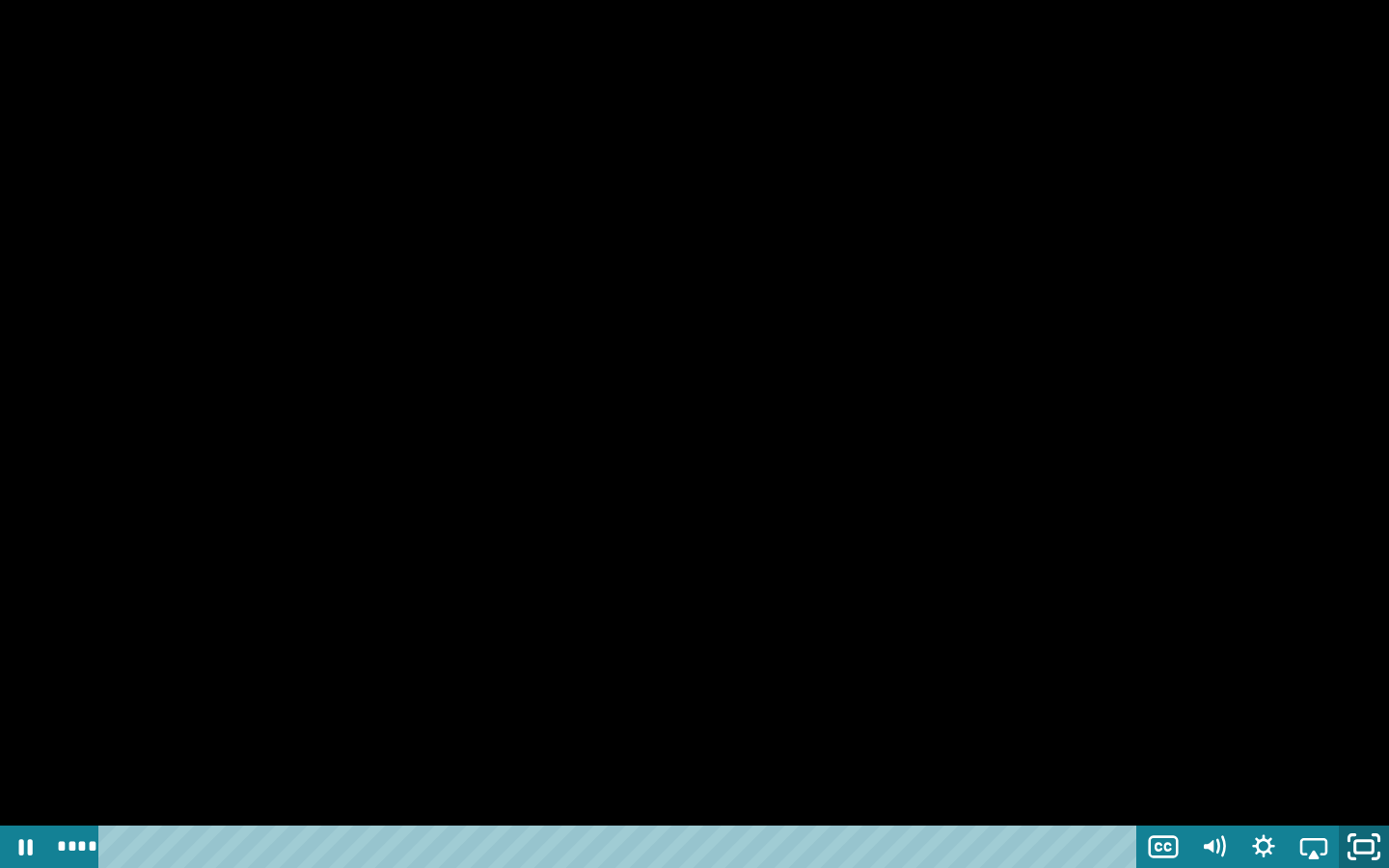 click 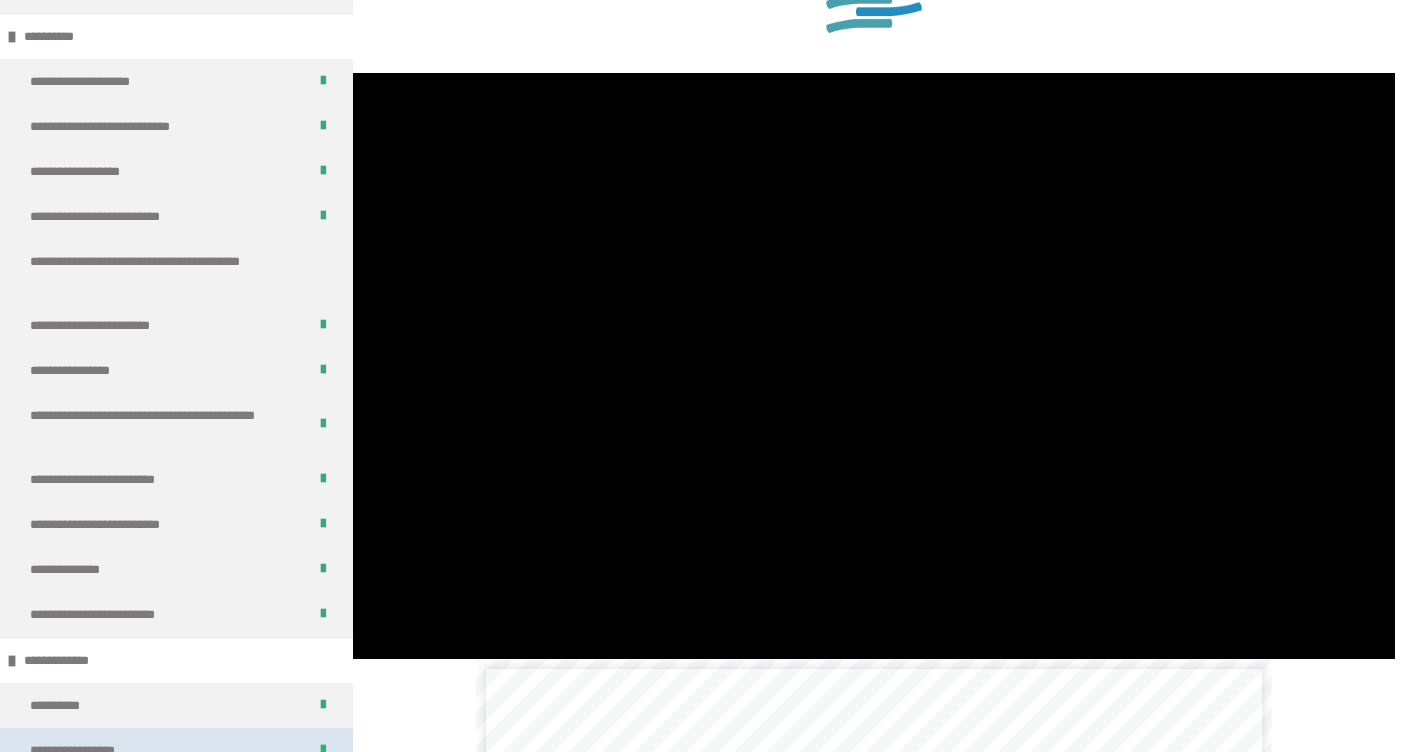 click at bounding box center [874, -6] 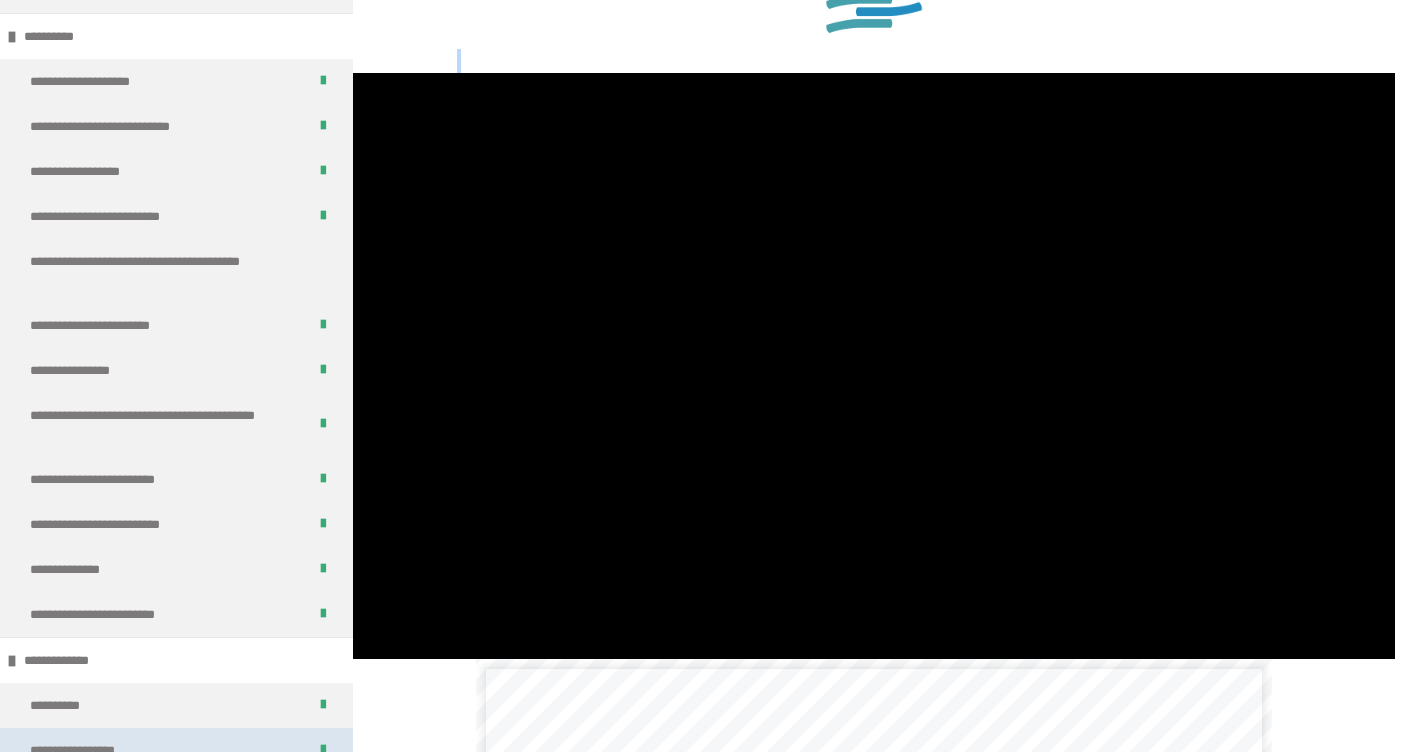 click at bounding box center [874, -6] 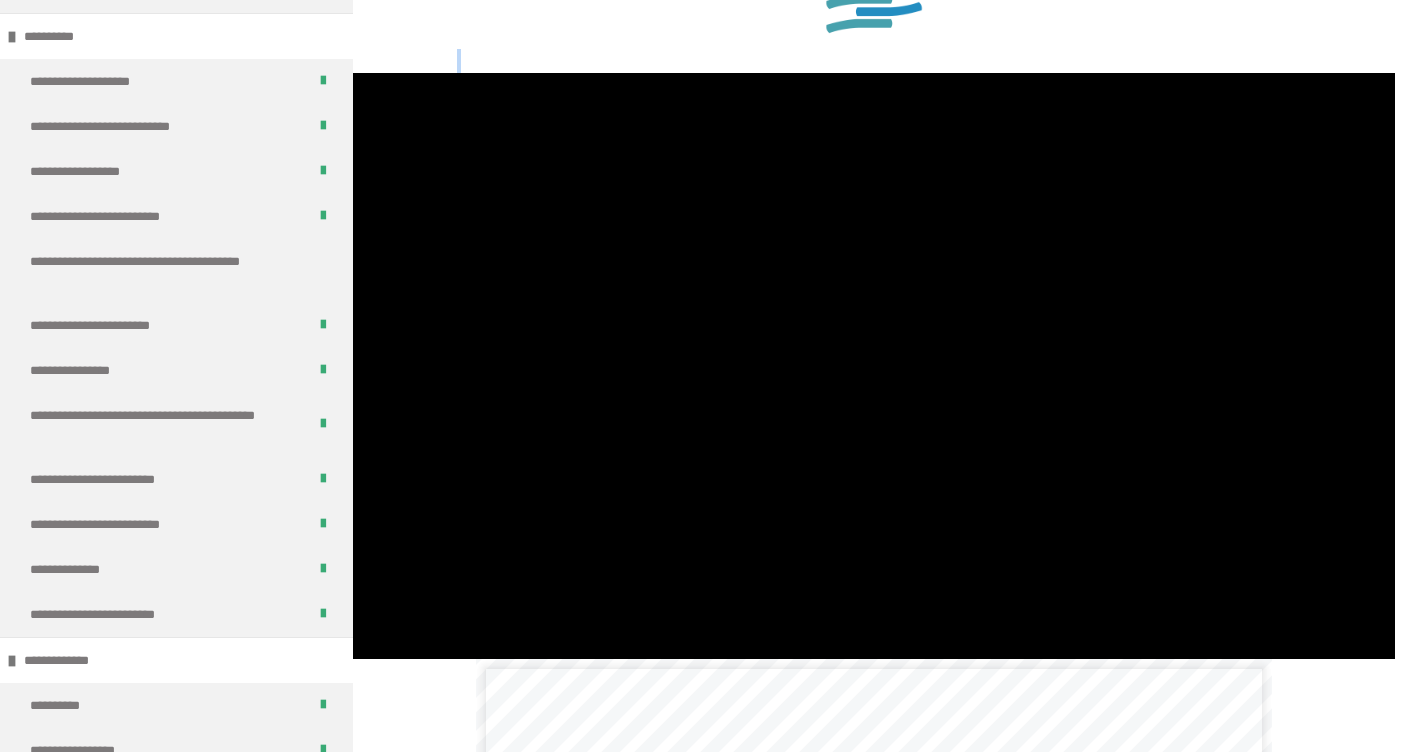 click at bounding box center [874, -6] 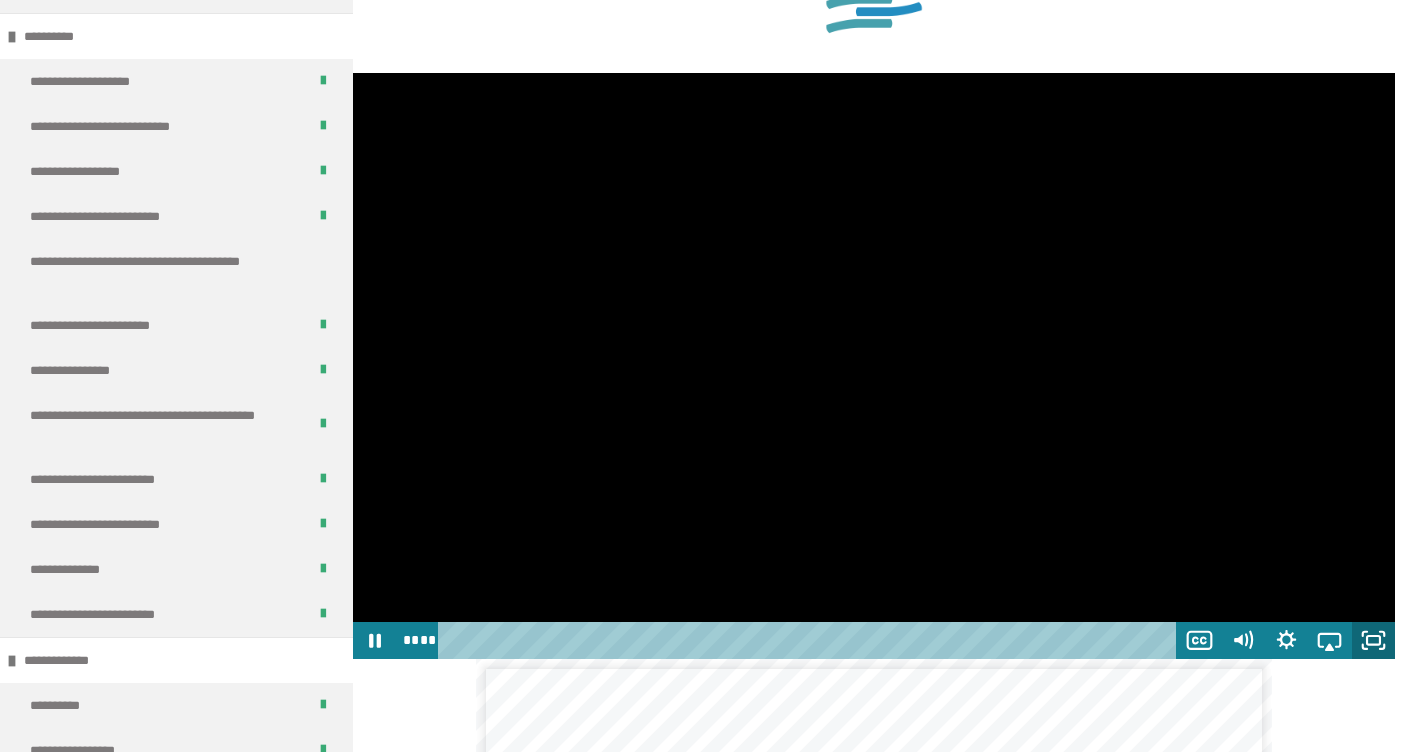 click 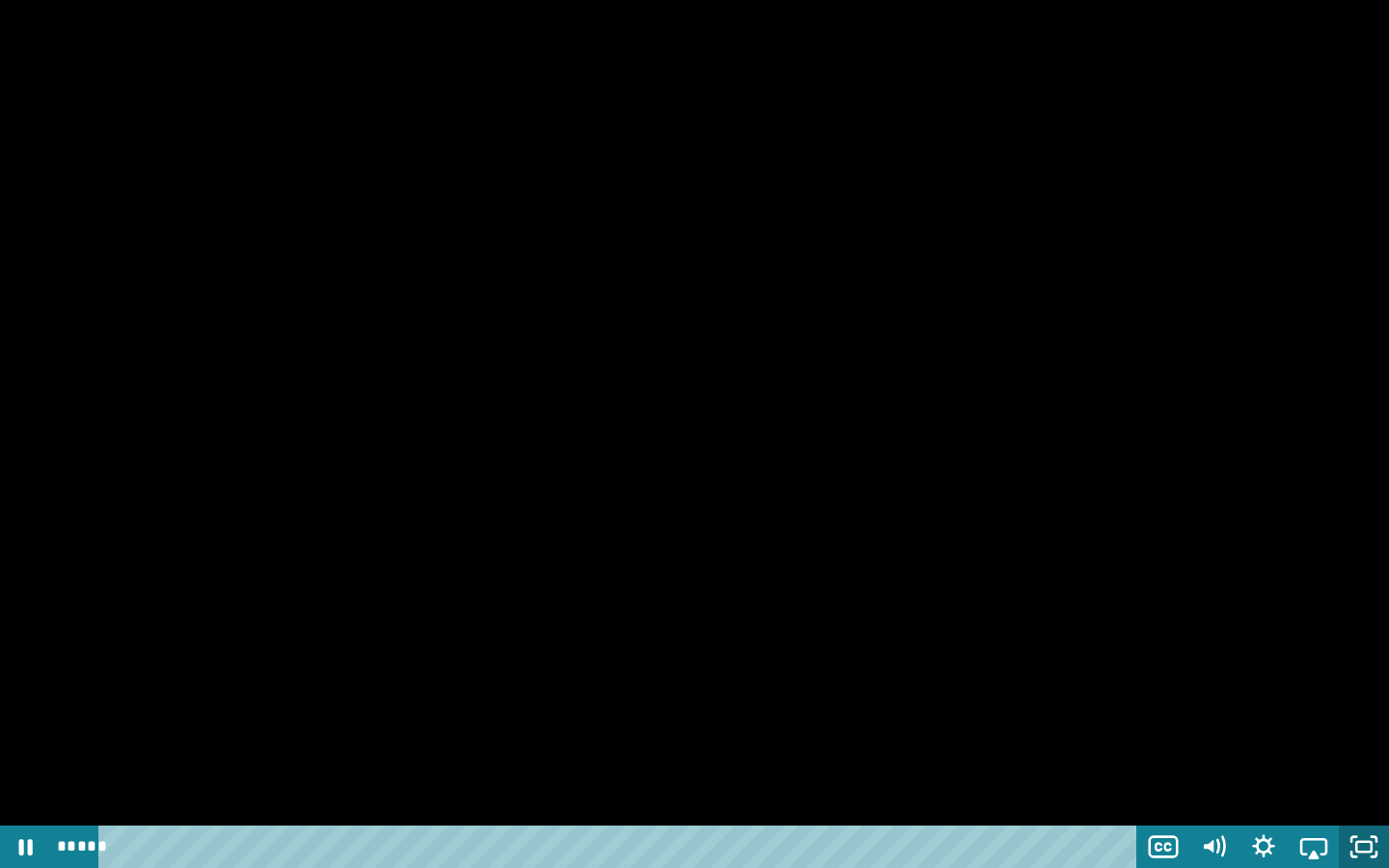 click 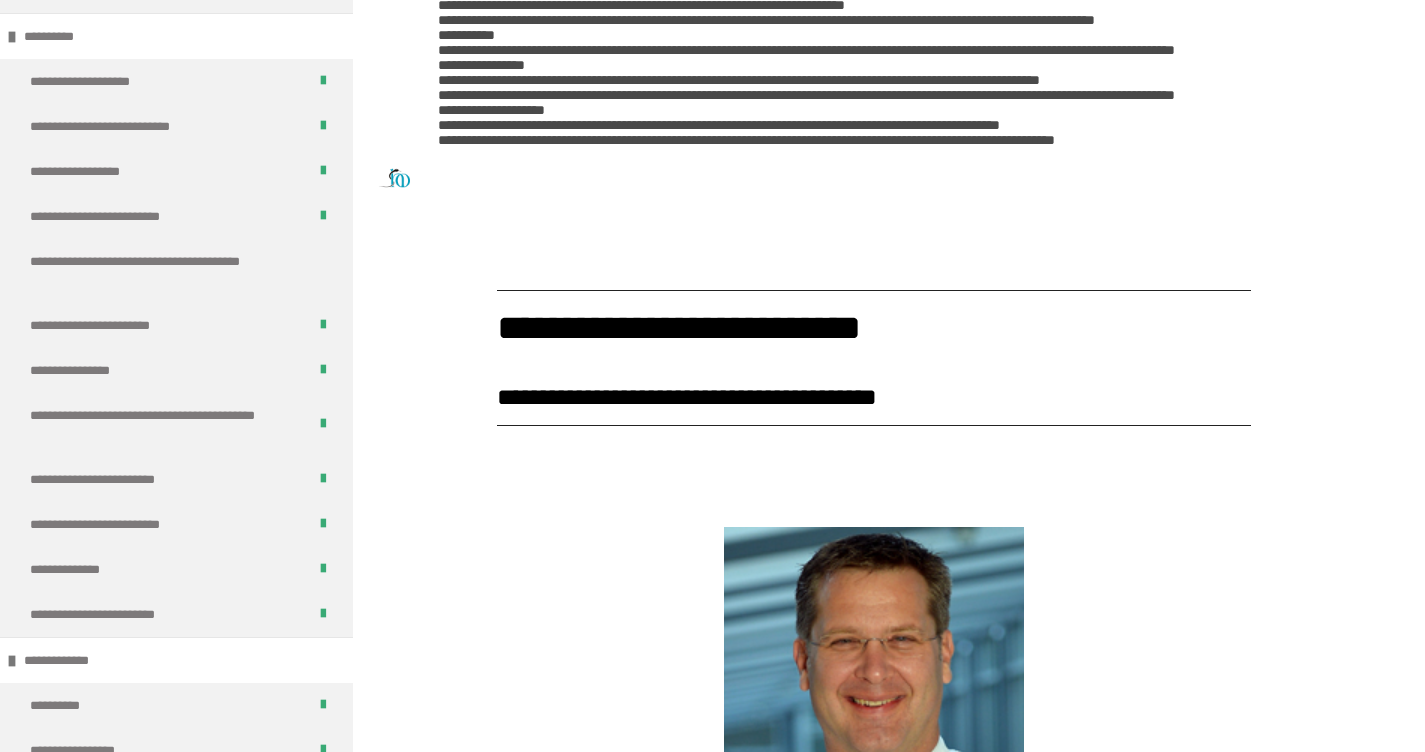 scroll, scrollTop: 133, scrollLeft: 0, axis: vertical 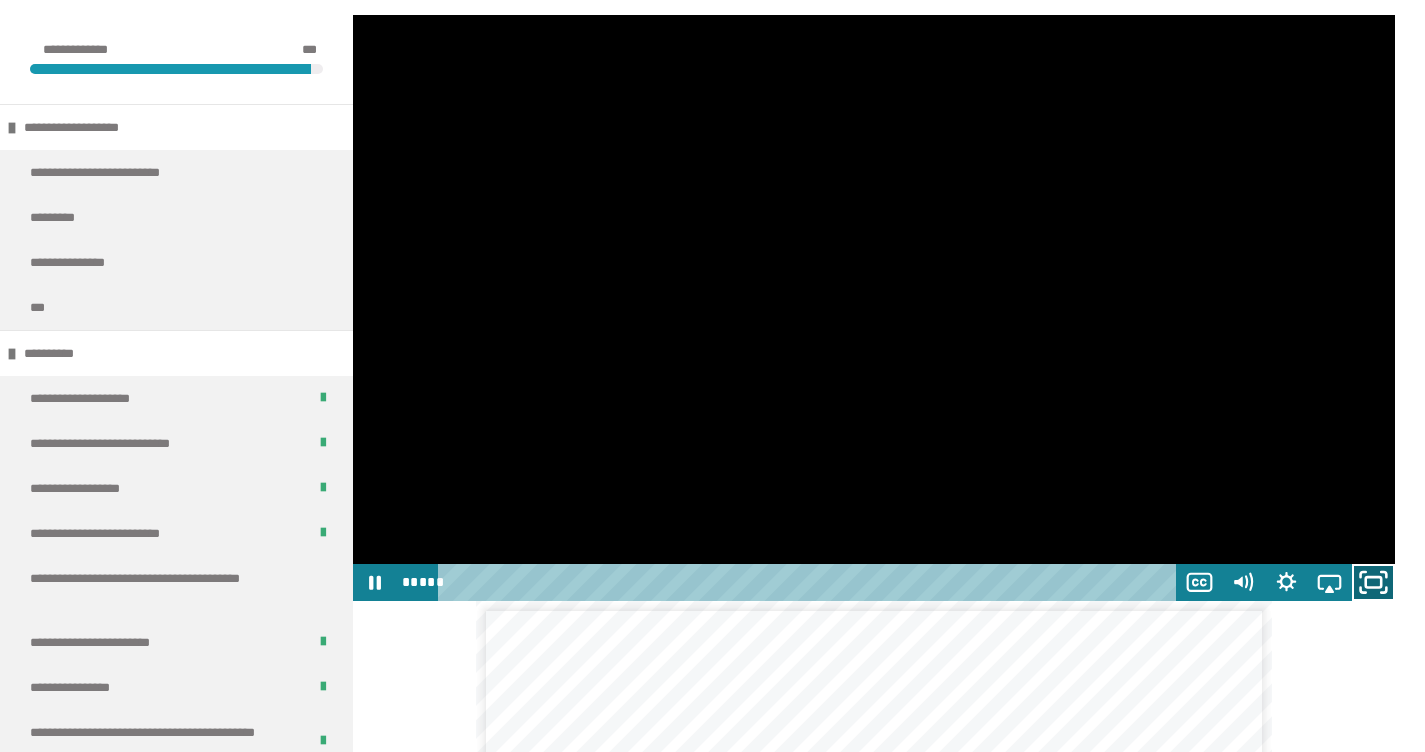 click 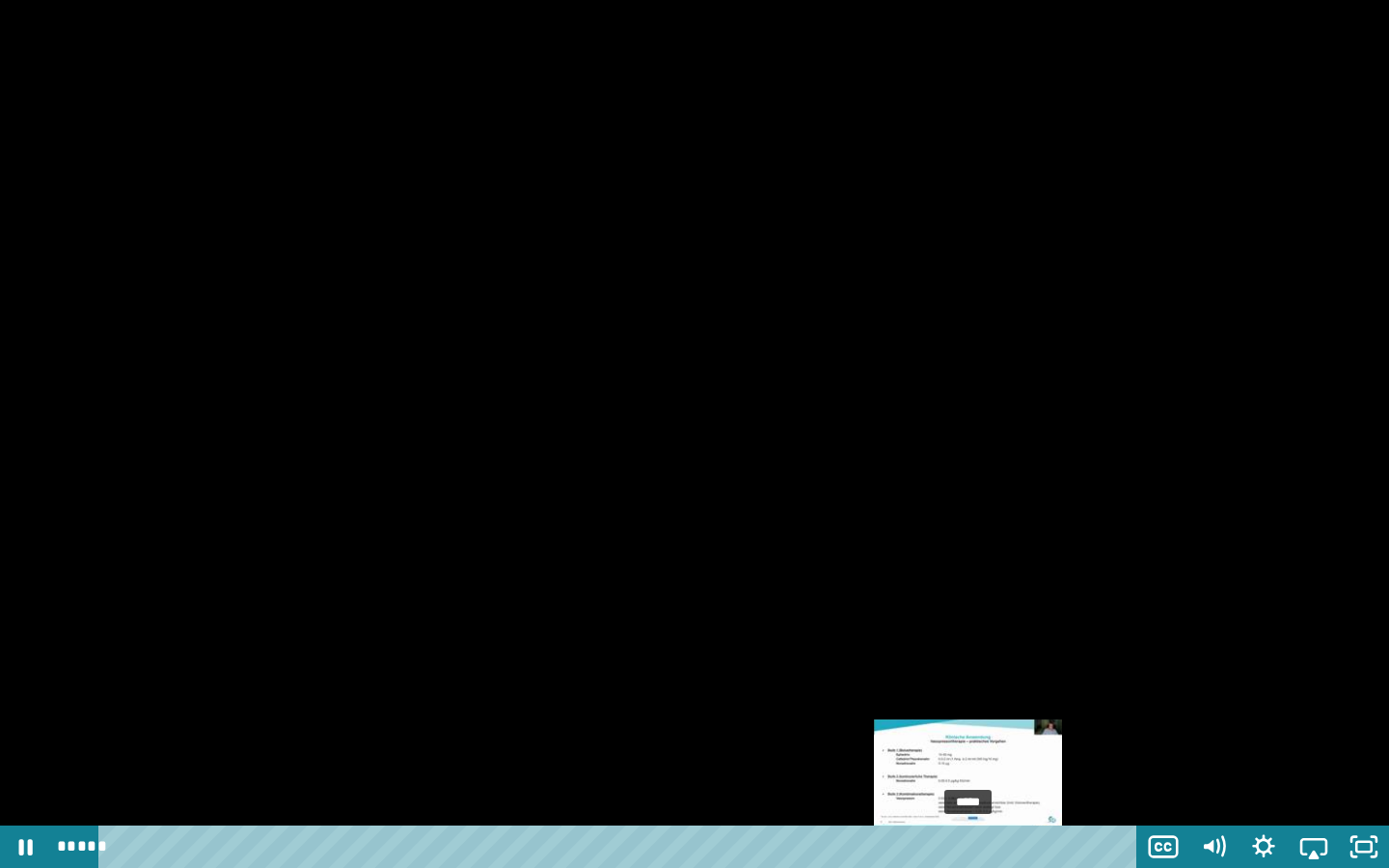 click on "*****" at bounding box center (621, 847) 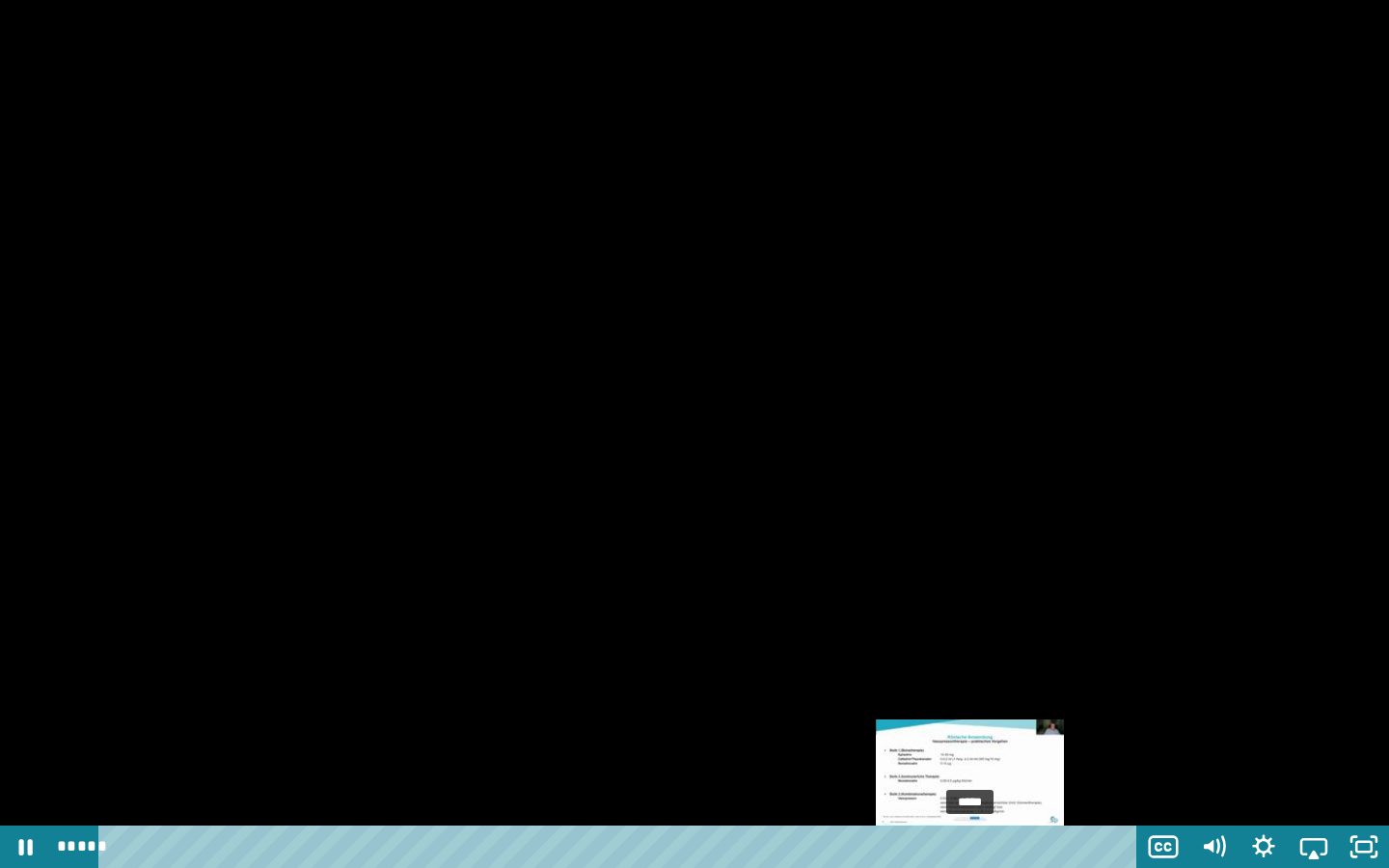 click on "*****" at bounding box center (621, 847) 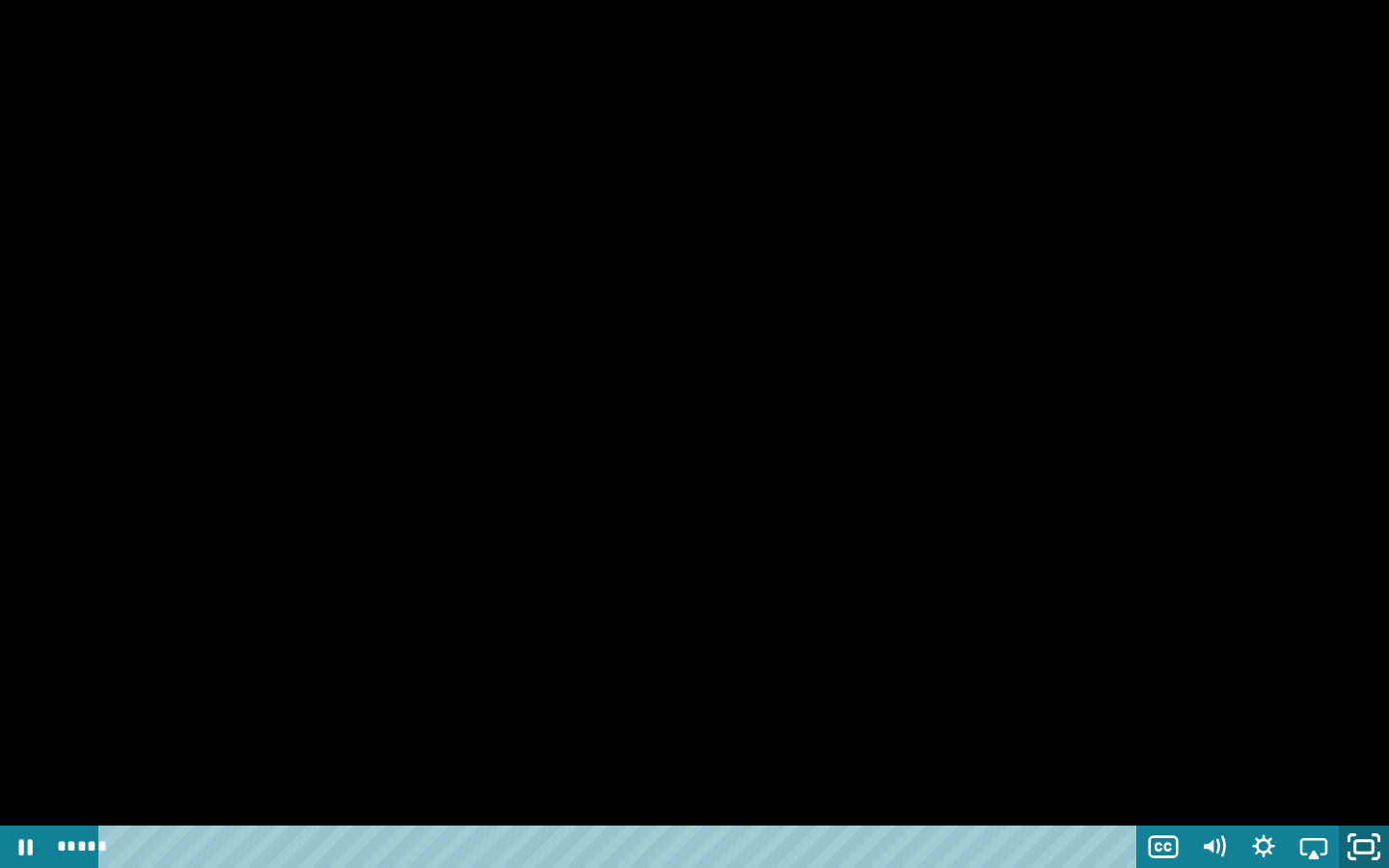 click 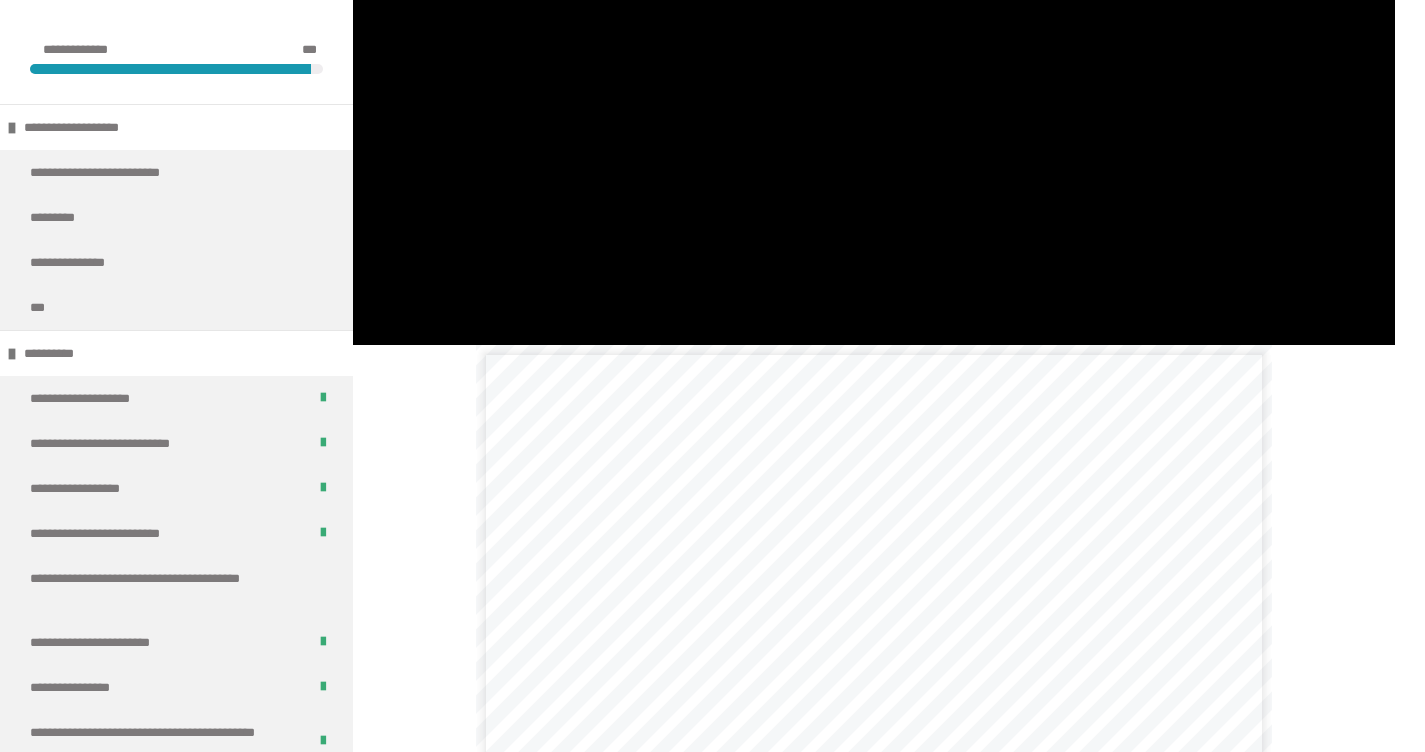 scroll, scrollTop: 2255, scrollLeft: 0, axis: vertical 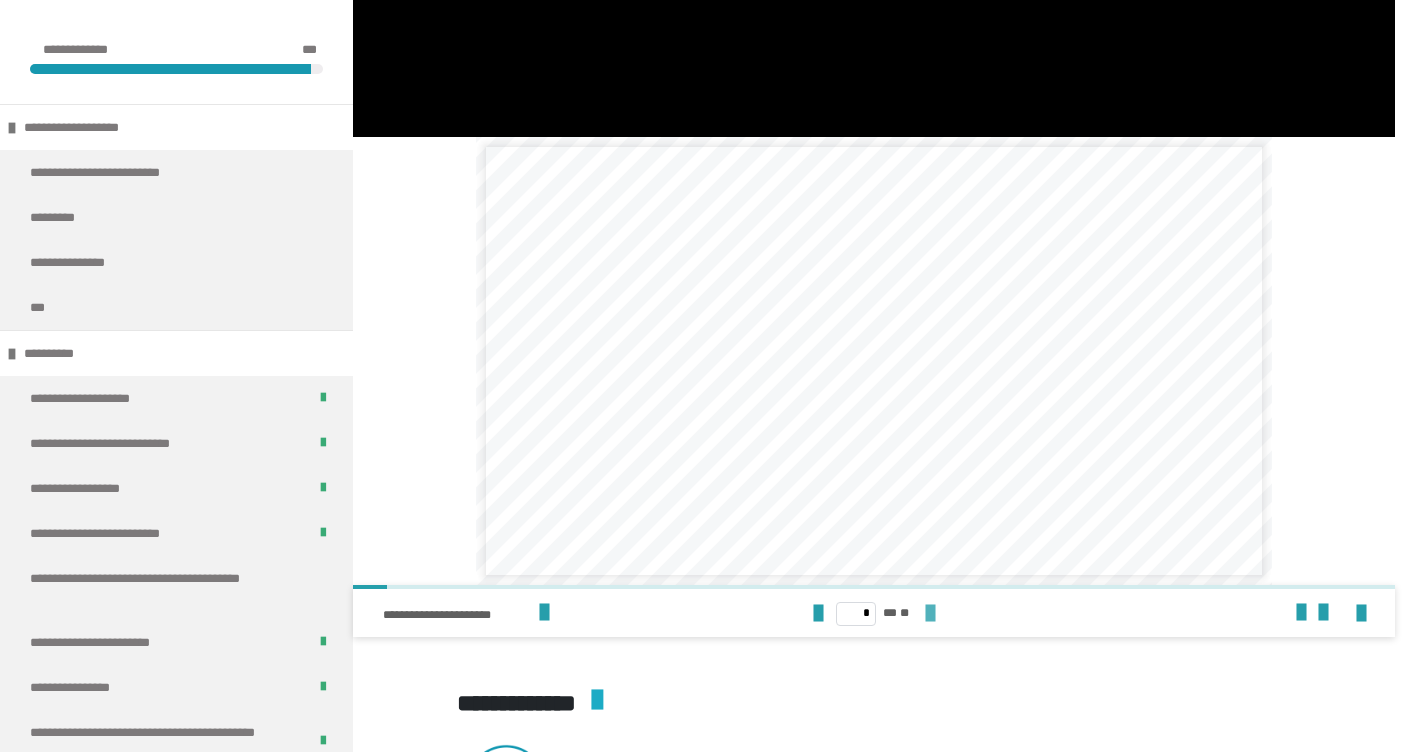 click at bounding box center [930, 614] 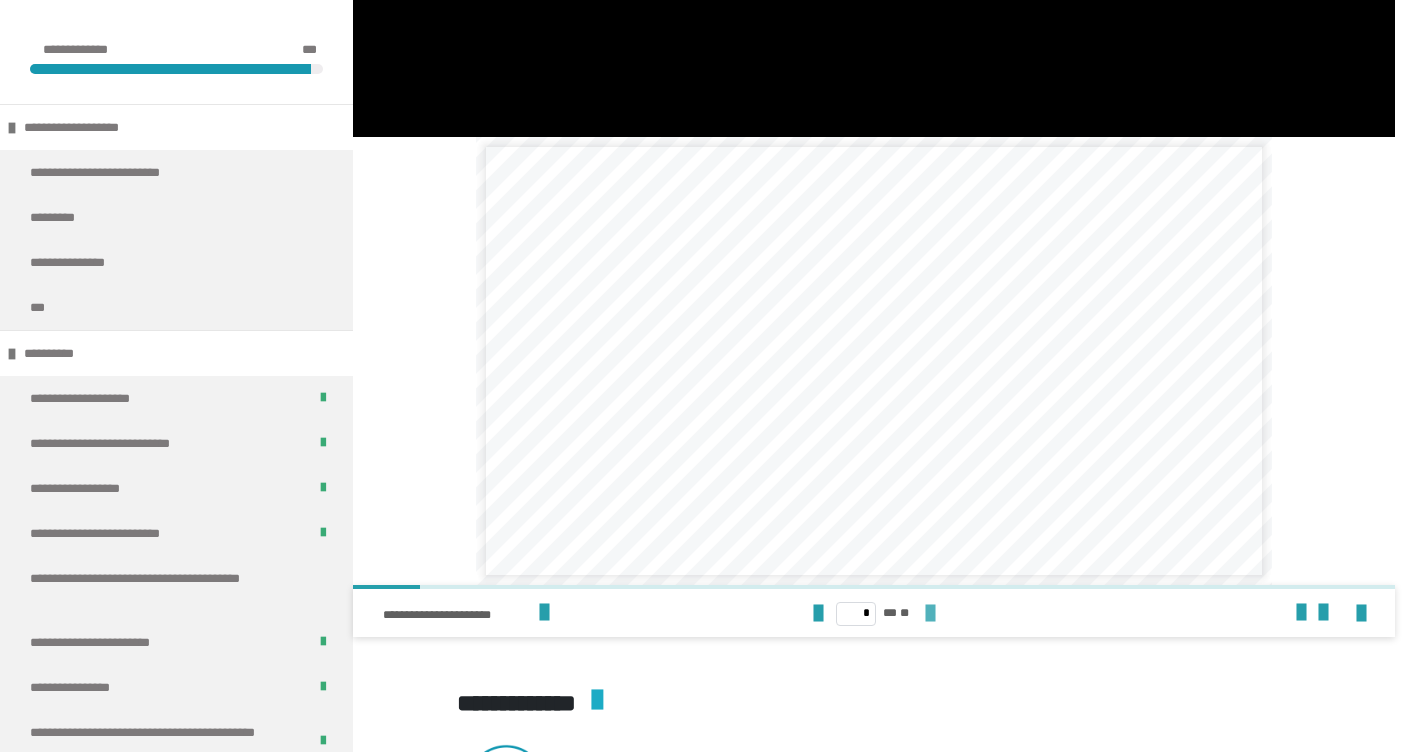 click at bounding box center (930, 614) 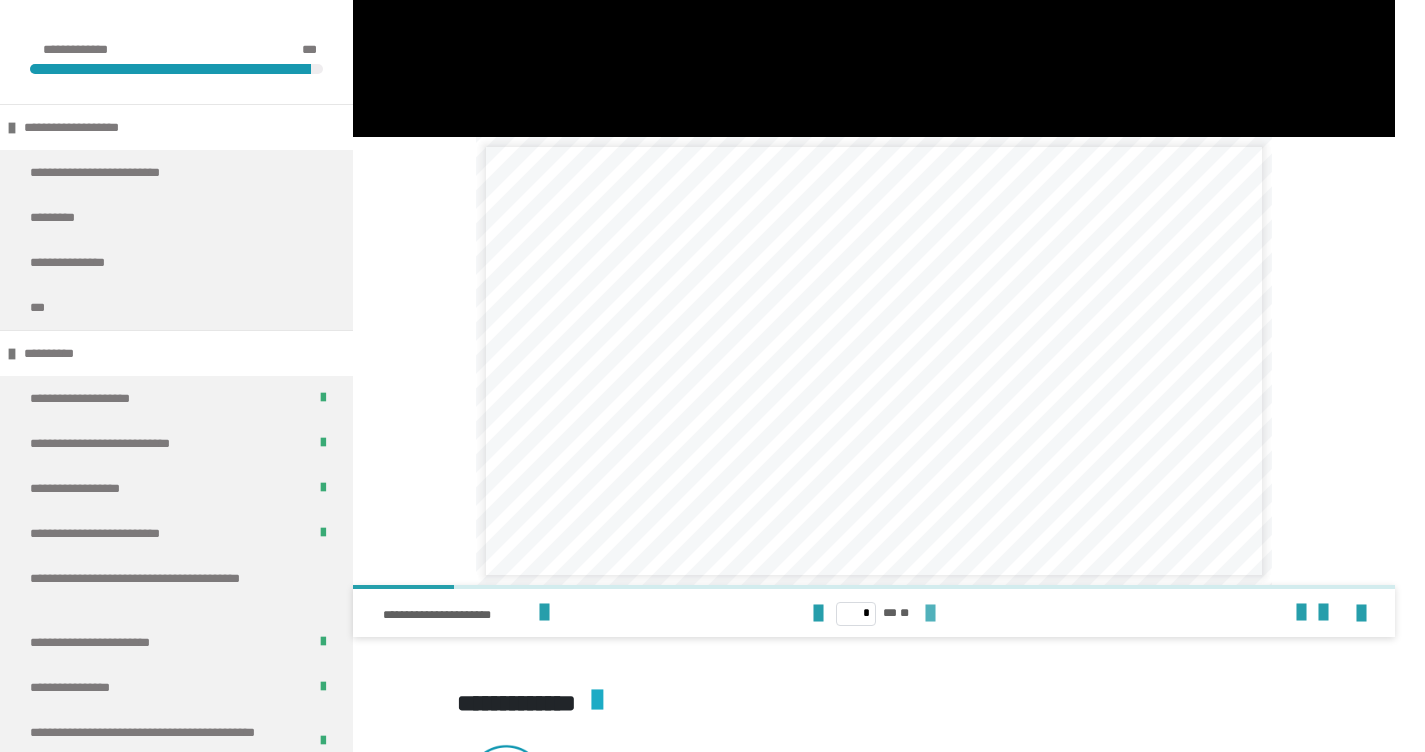 click at bounding box center (930, 614) 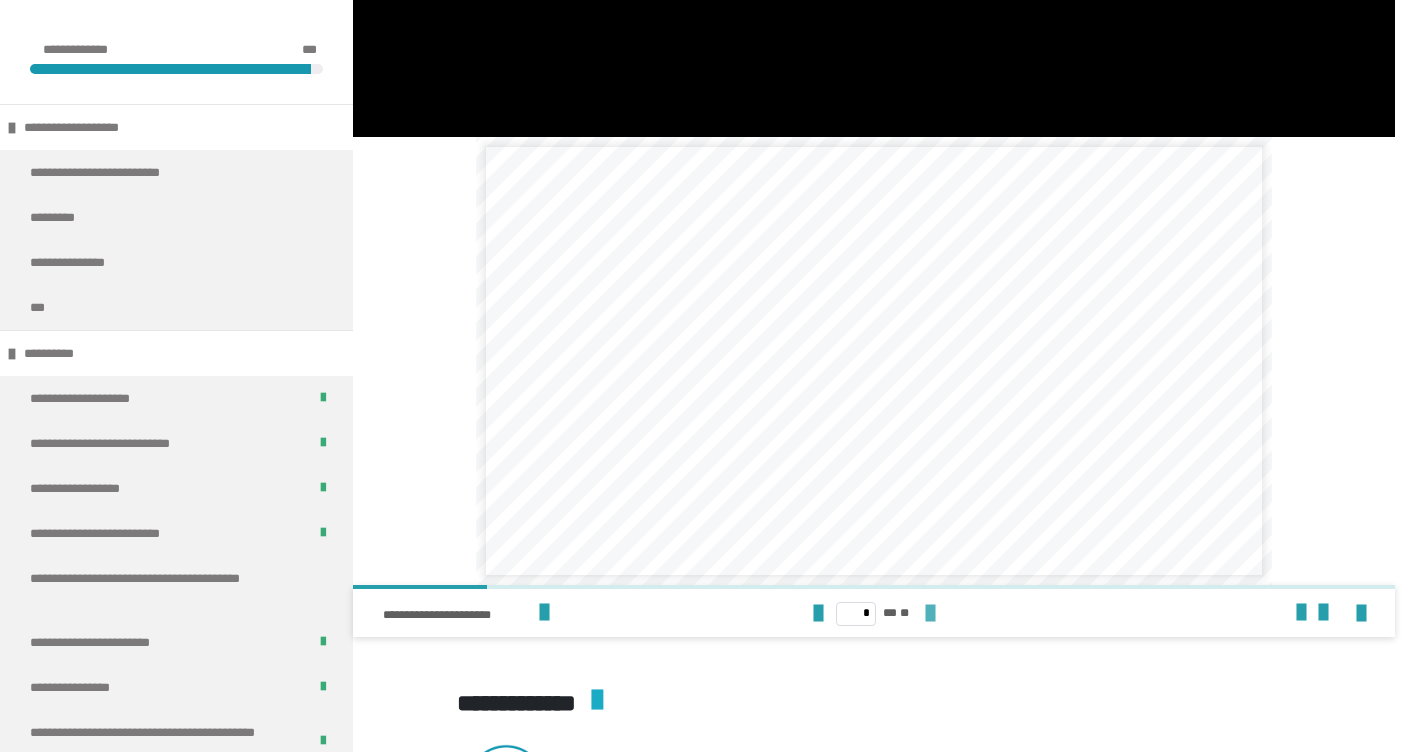 click at bounding box center [930, 614] 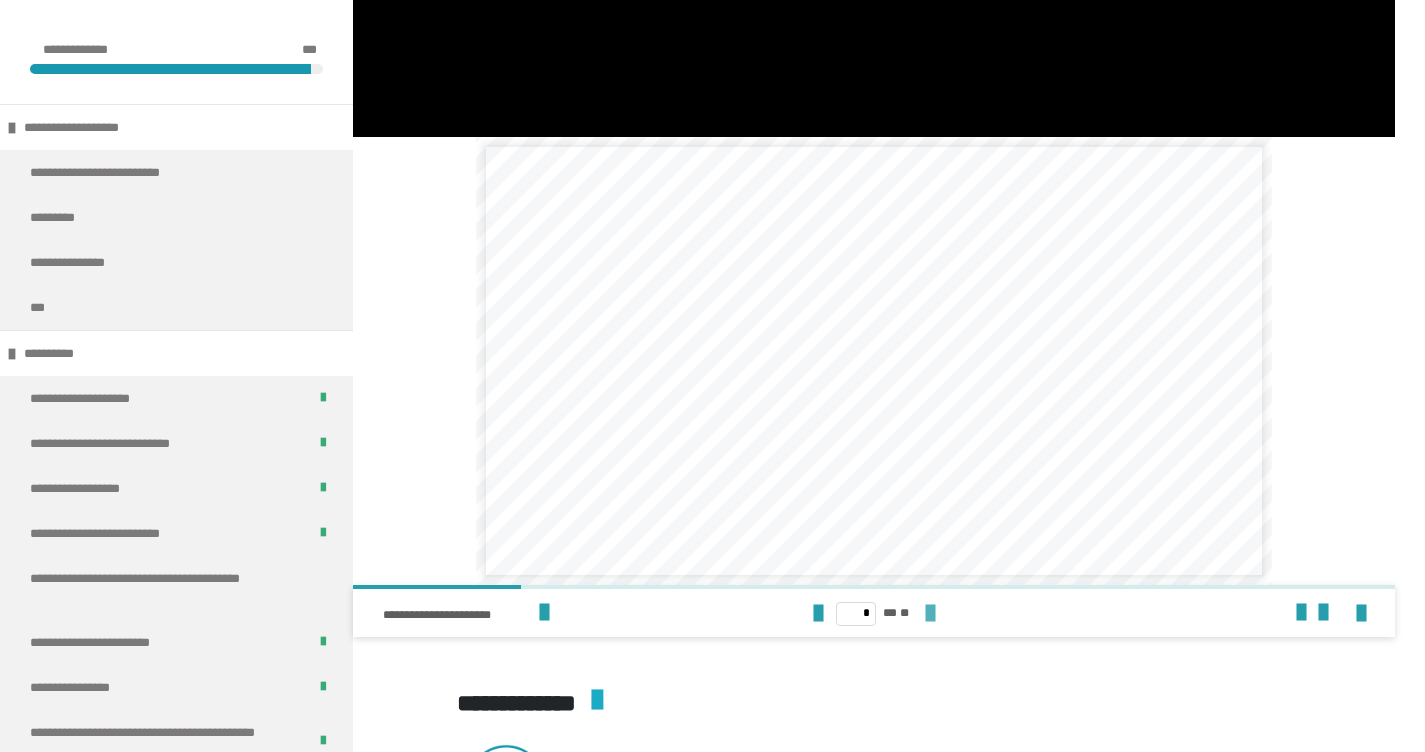 click at bounding box center (930, 614) 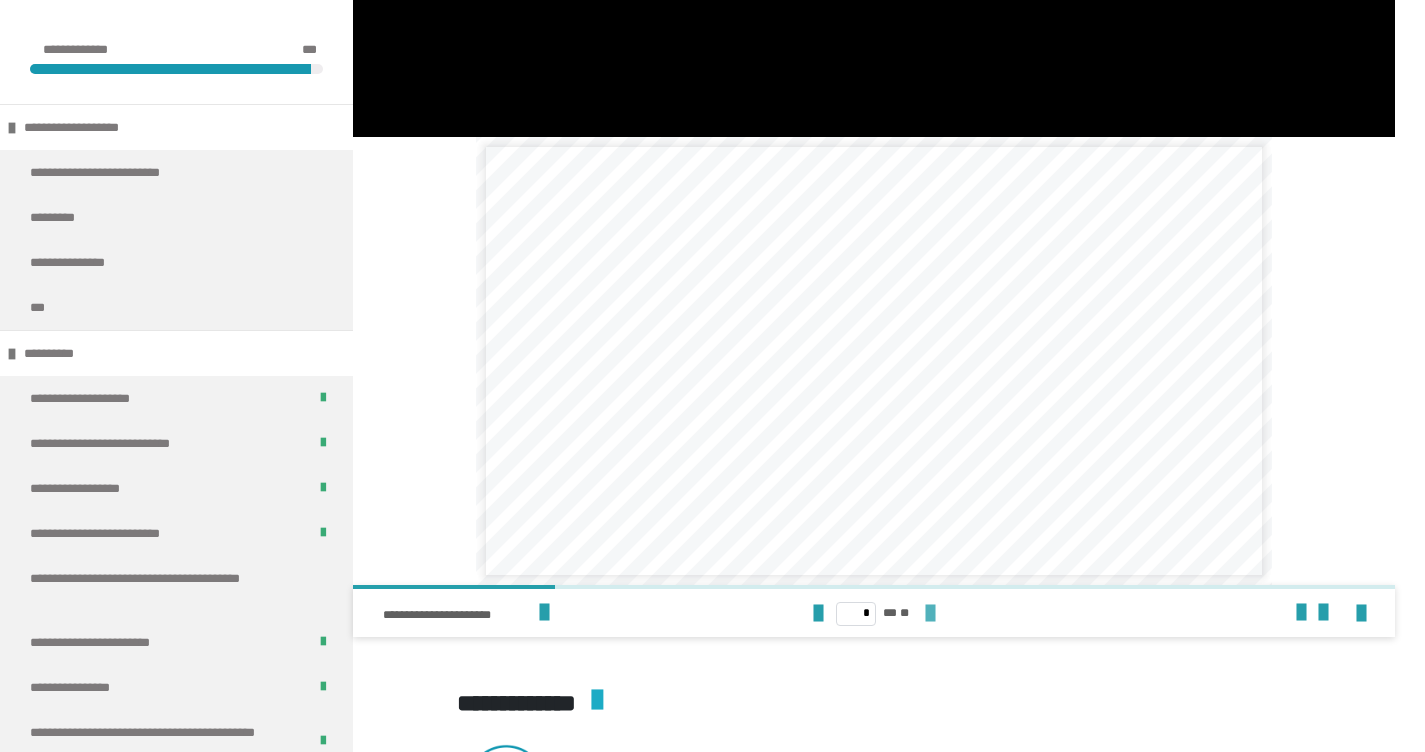 click at bounding box center (930, 614) 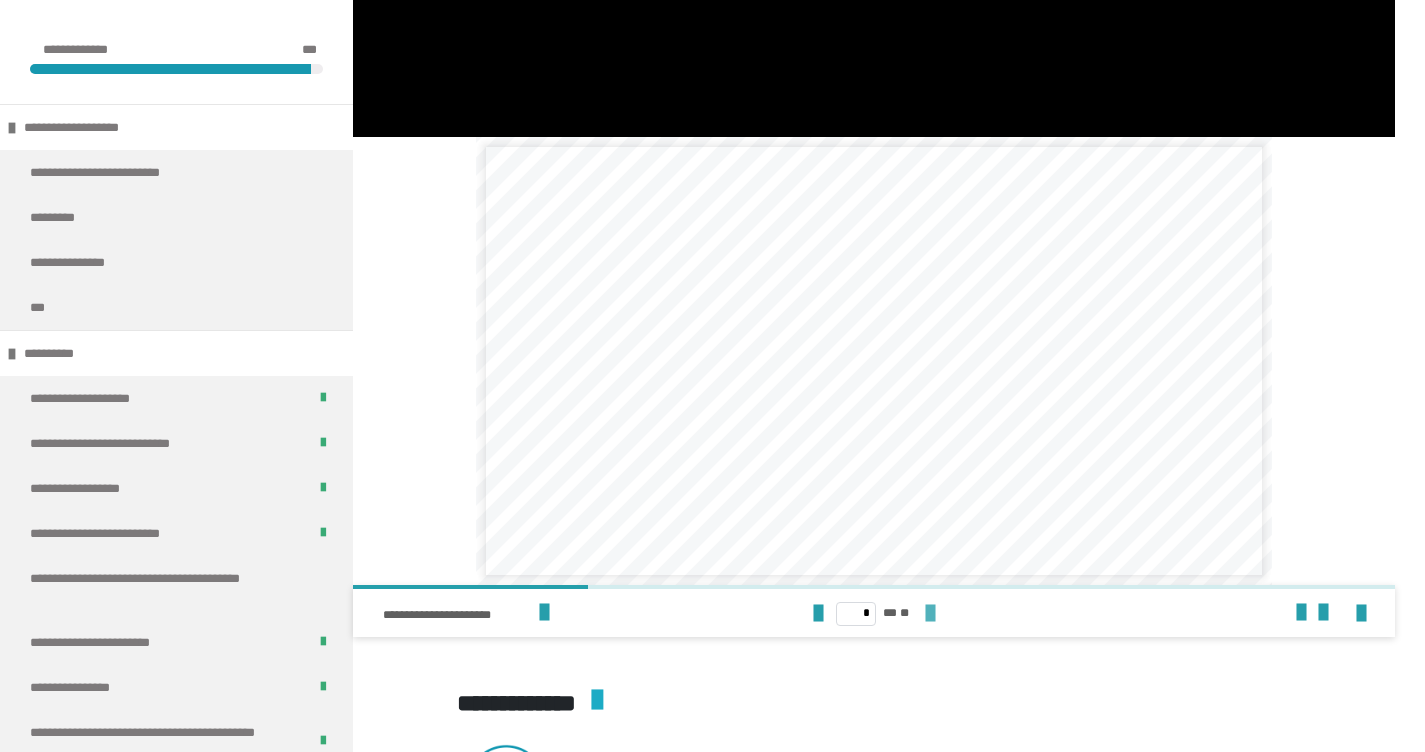 click at bounding box center [930, 614] 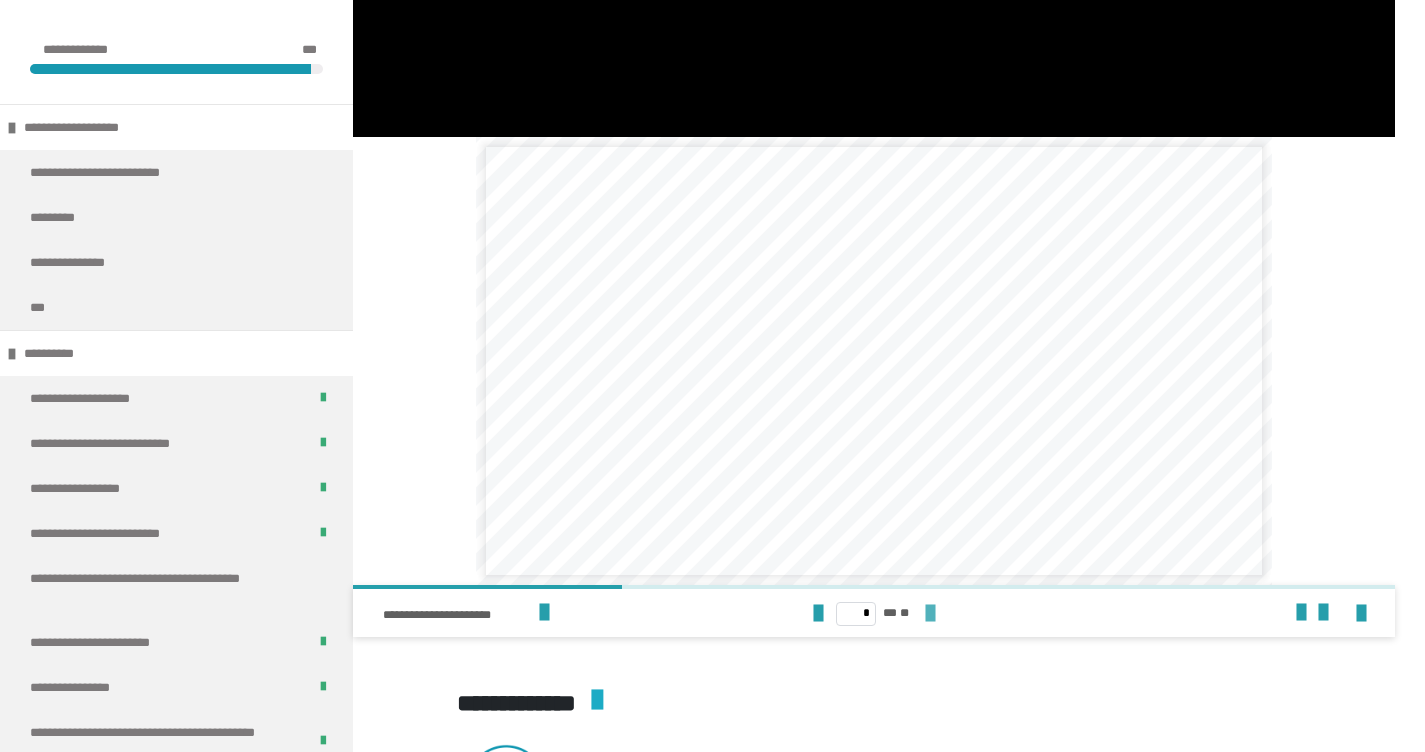 click at bounding box center (930, 614) 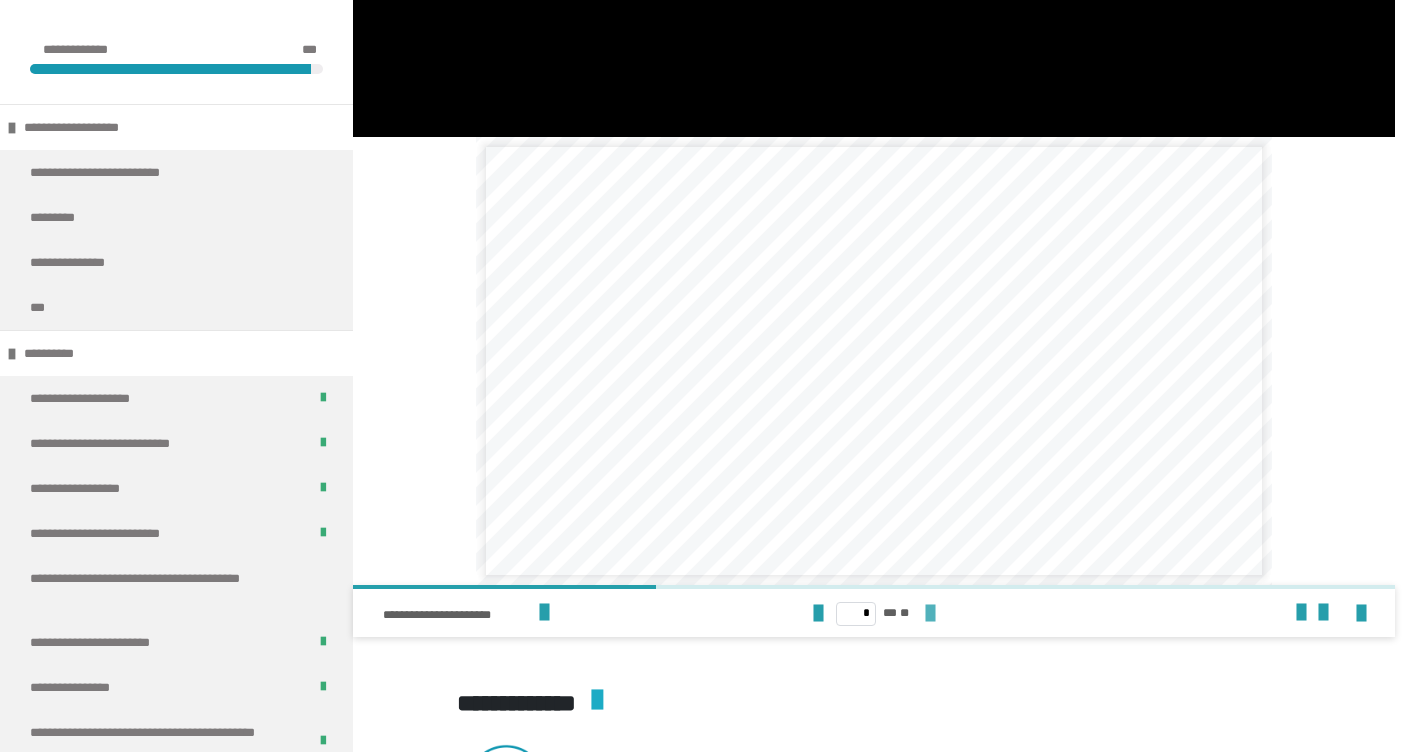 click at bounding box center [930, 614] 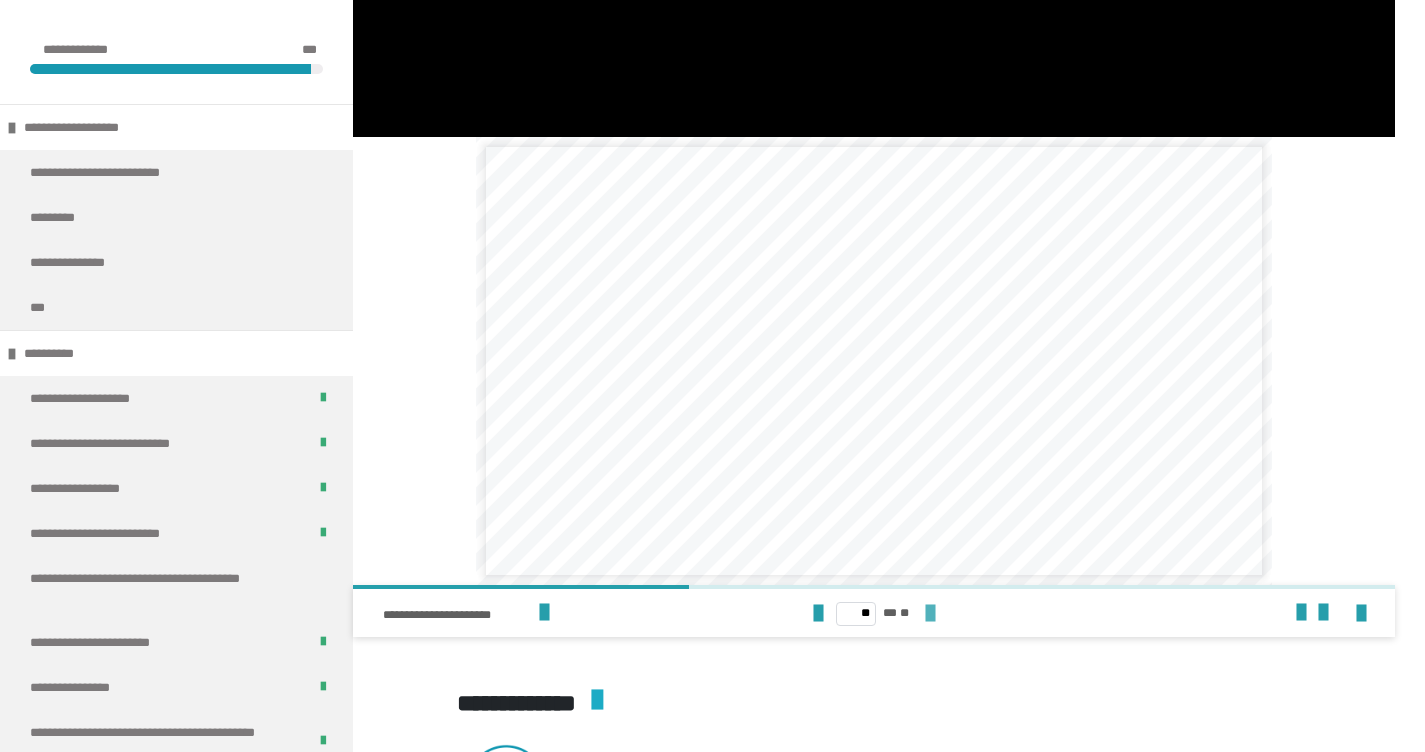 click at bounding box center [930, 614] 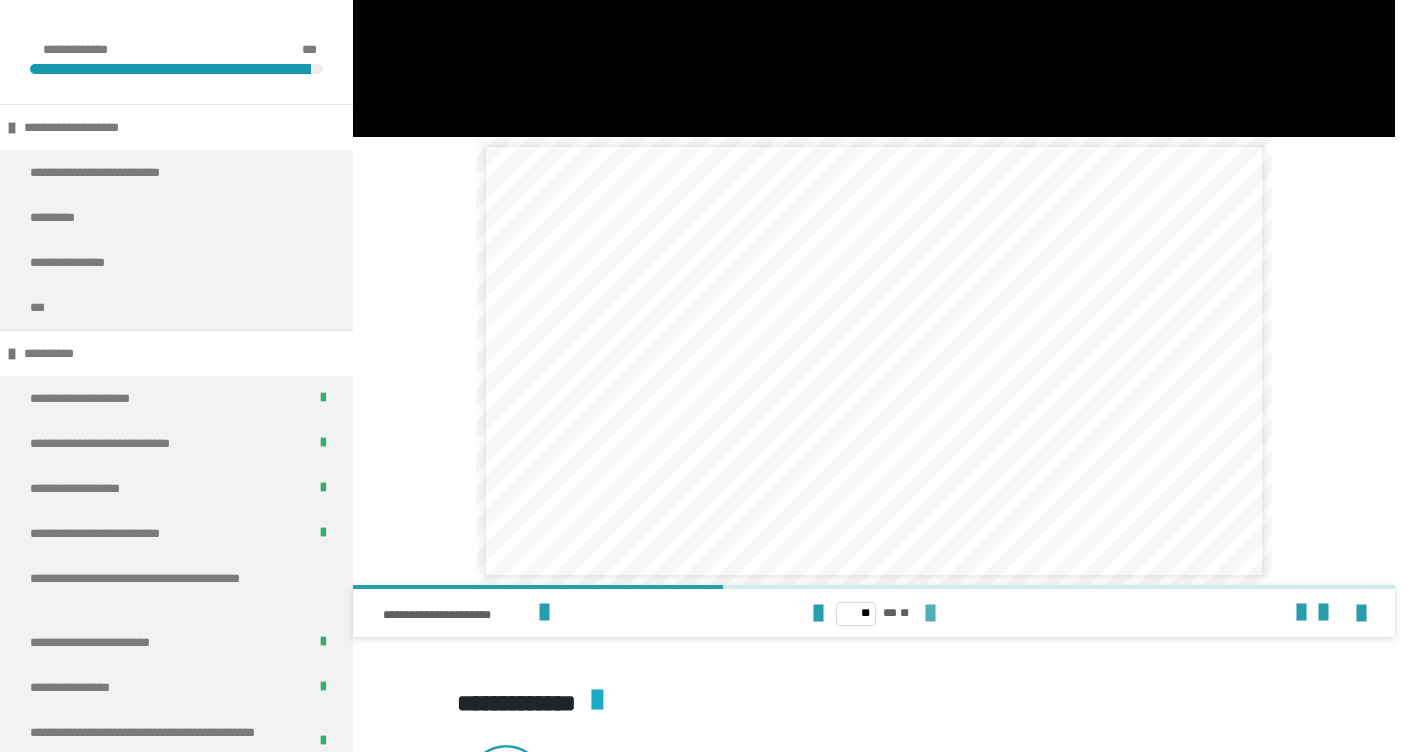 click at bounding box center [930, 614] 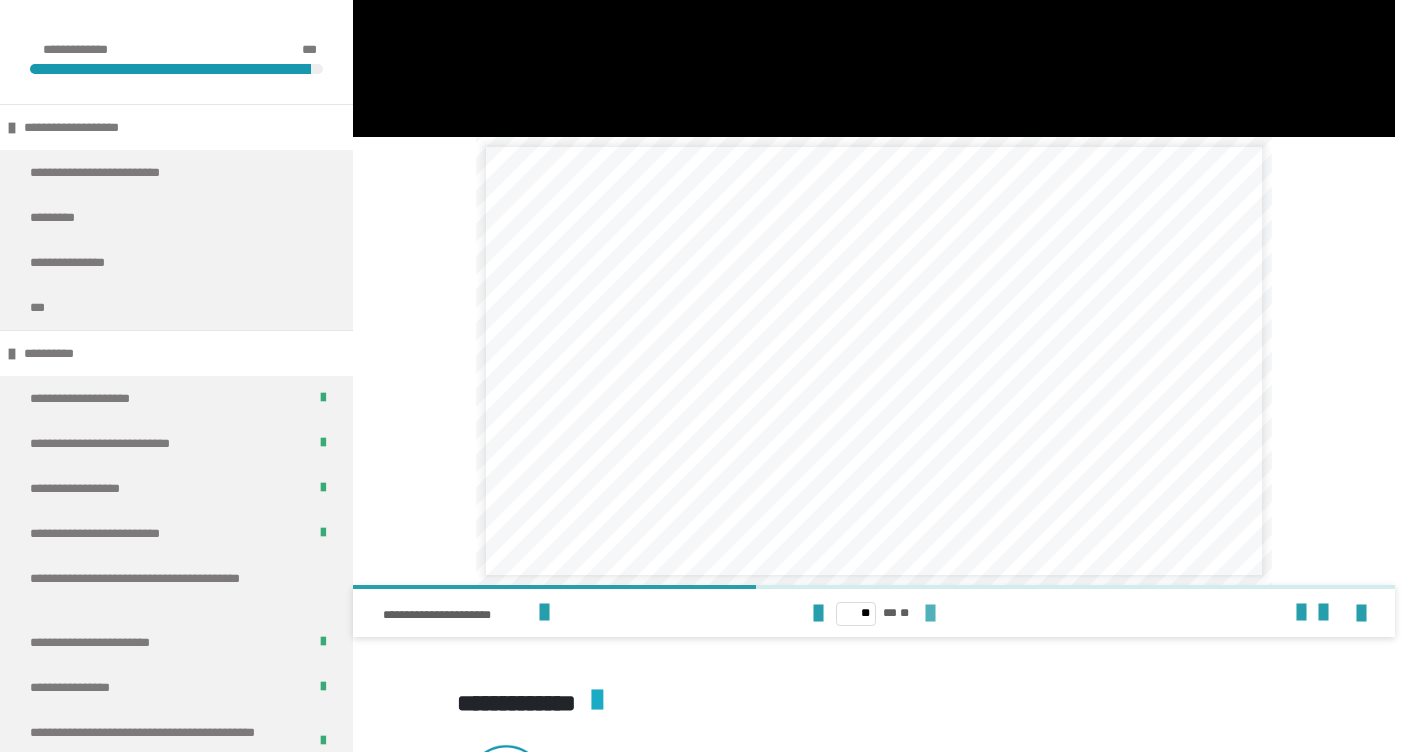 click at bounding box center (930, 614) 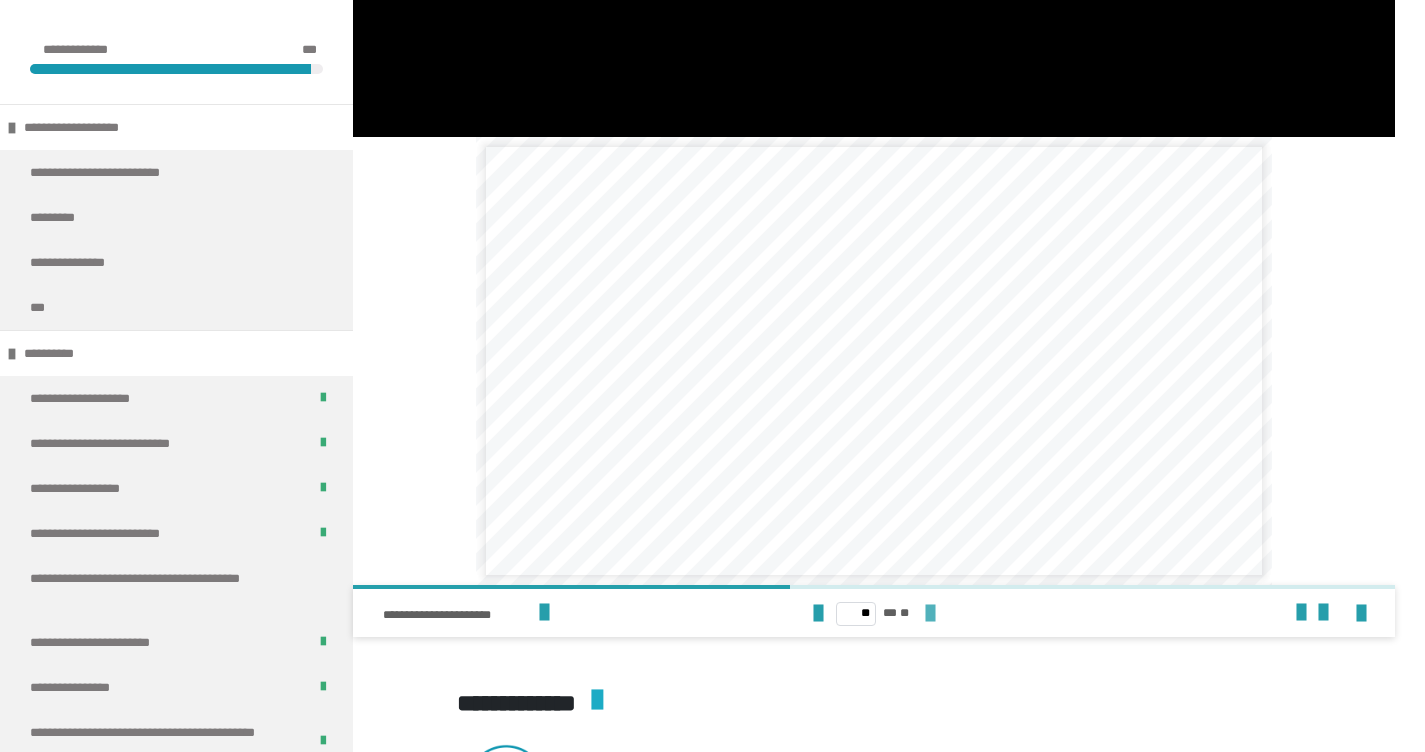 click at bounding box center [930, 614] 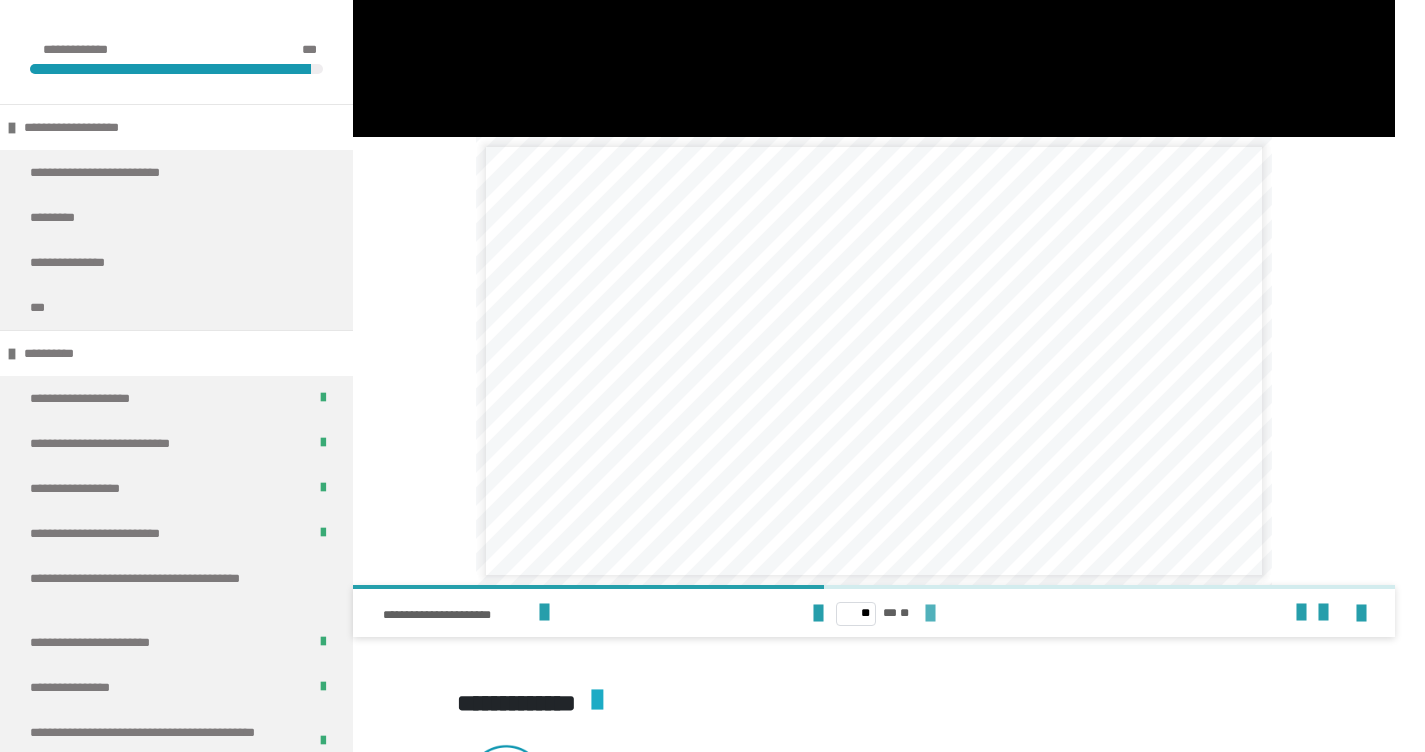 click at bounding box center [930, 614] 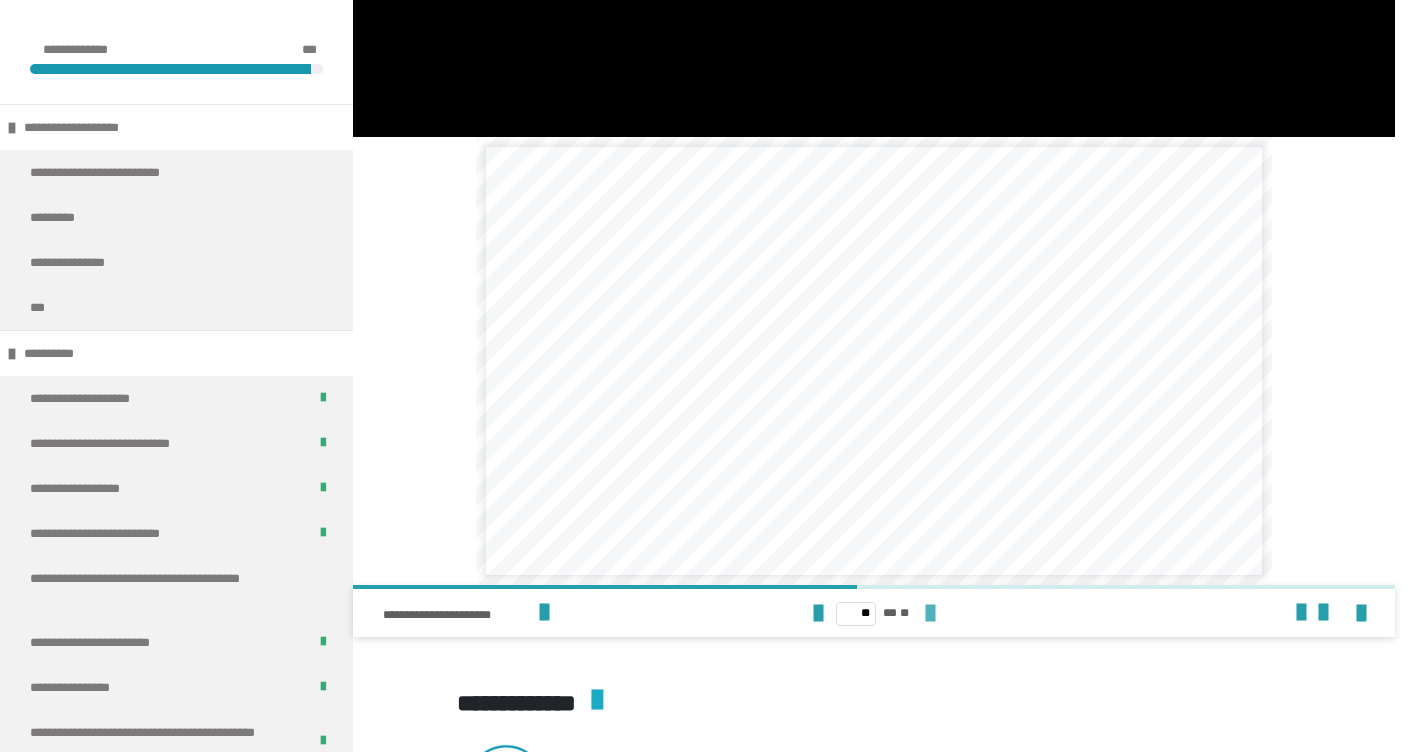 click at bounding box center (930, 614) 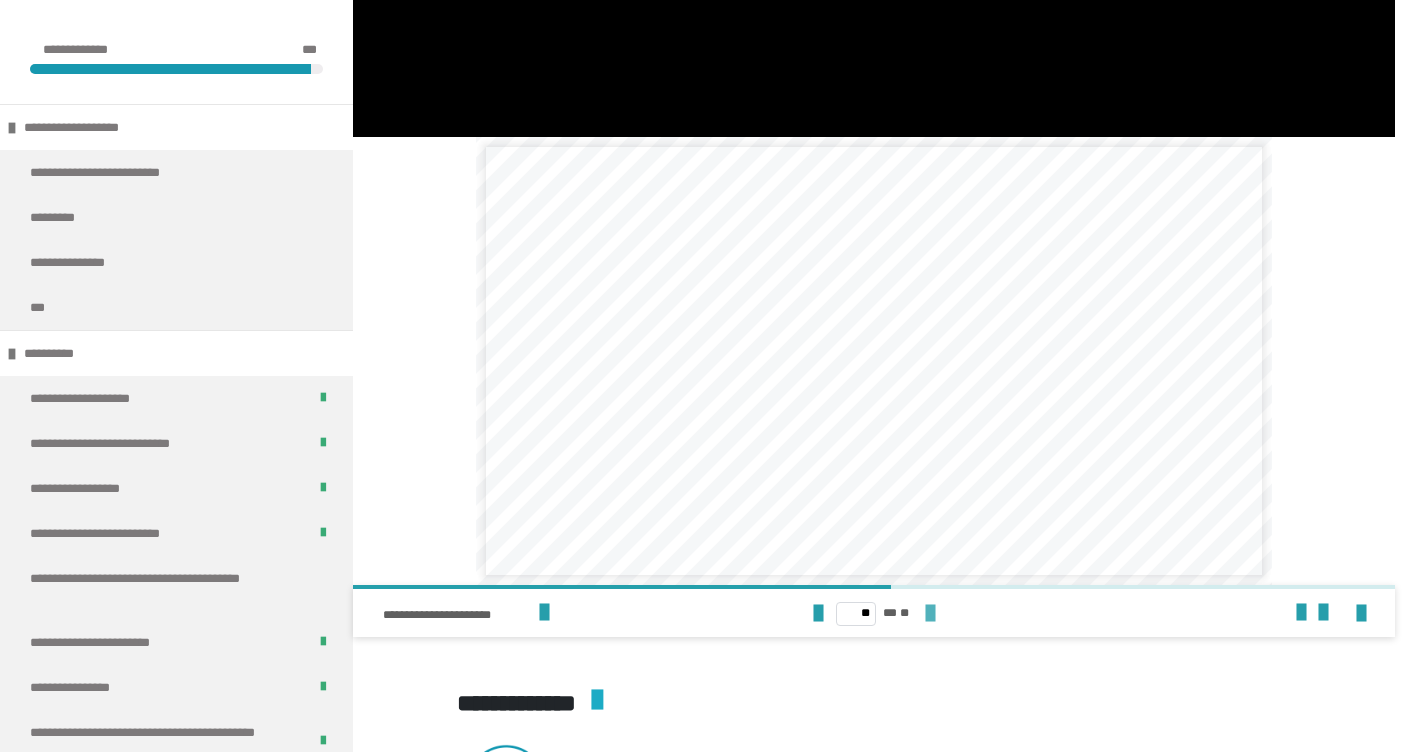 click at bounding box center (930, 614) 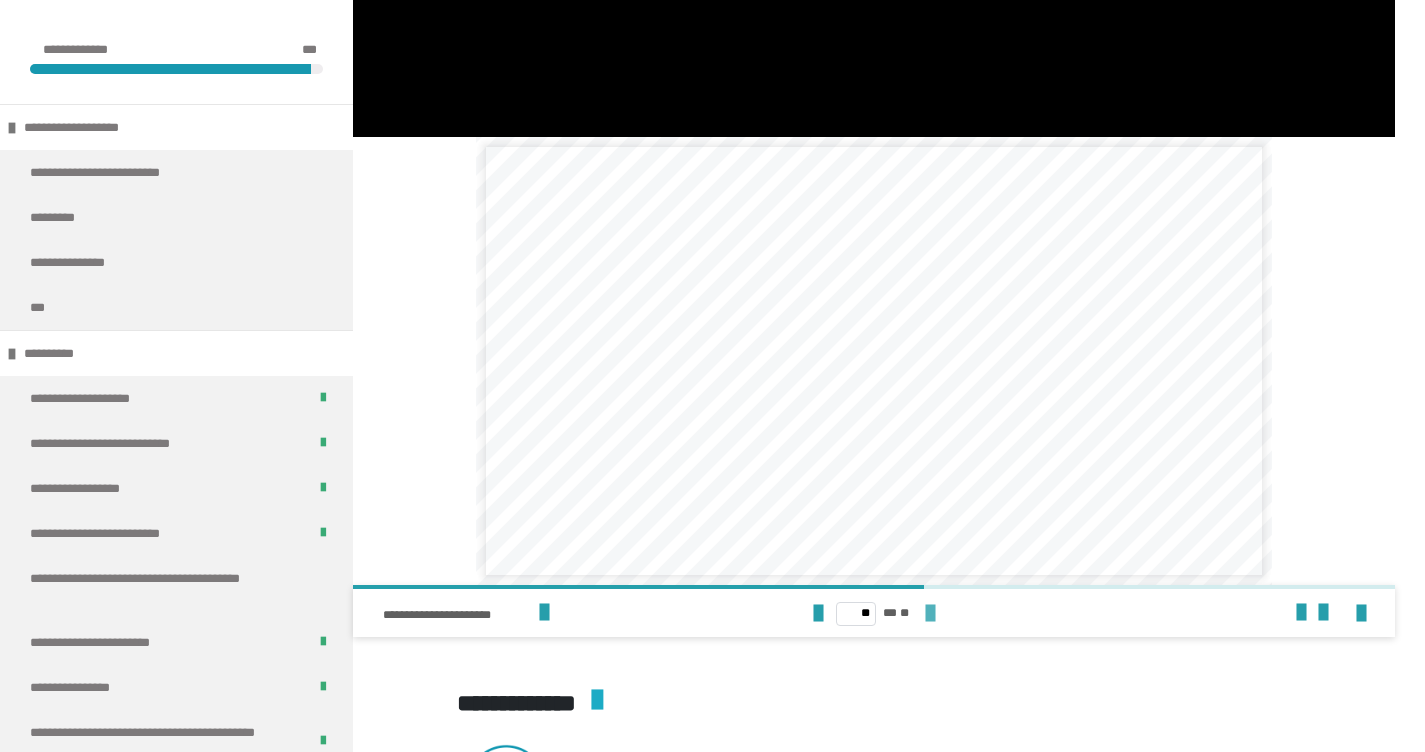 click at bounding box center (930, 614) 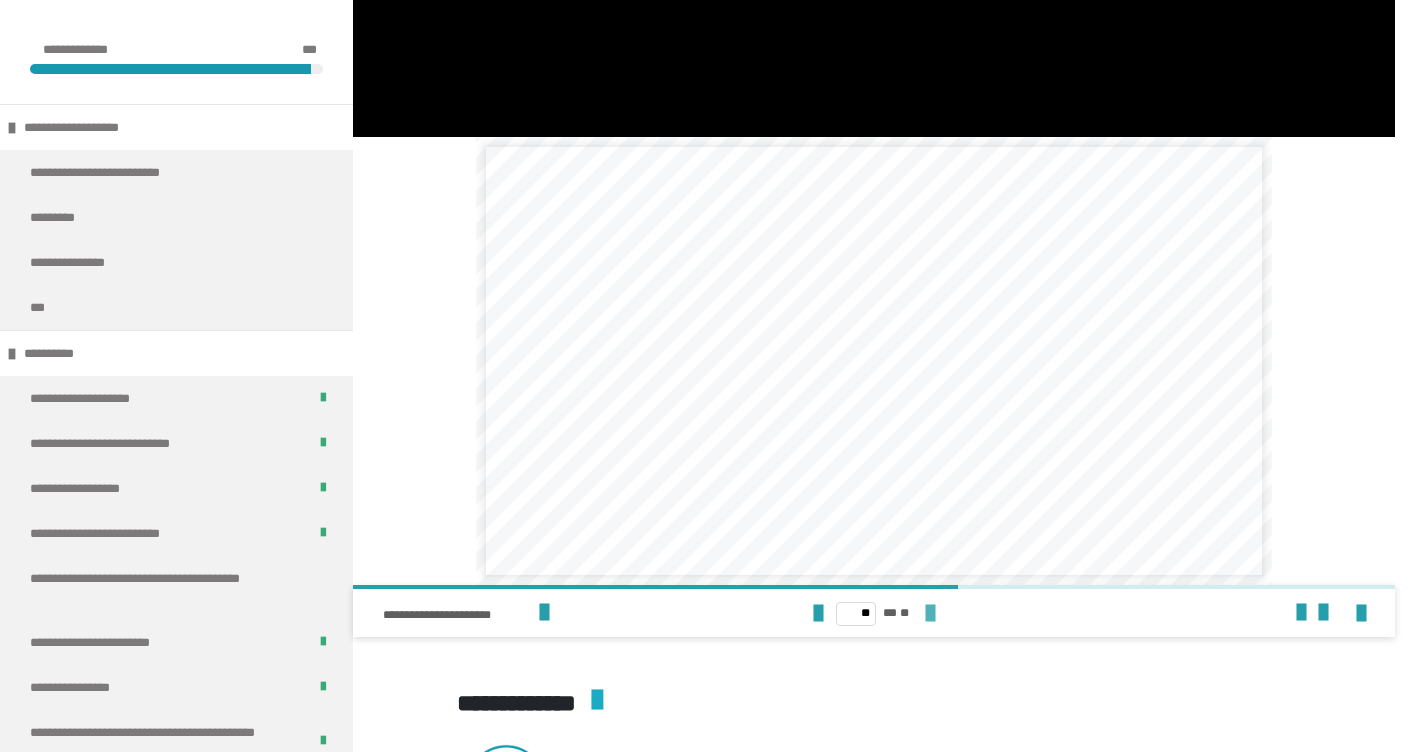 click at bounding box center [930, 614] 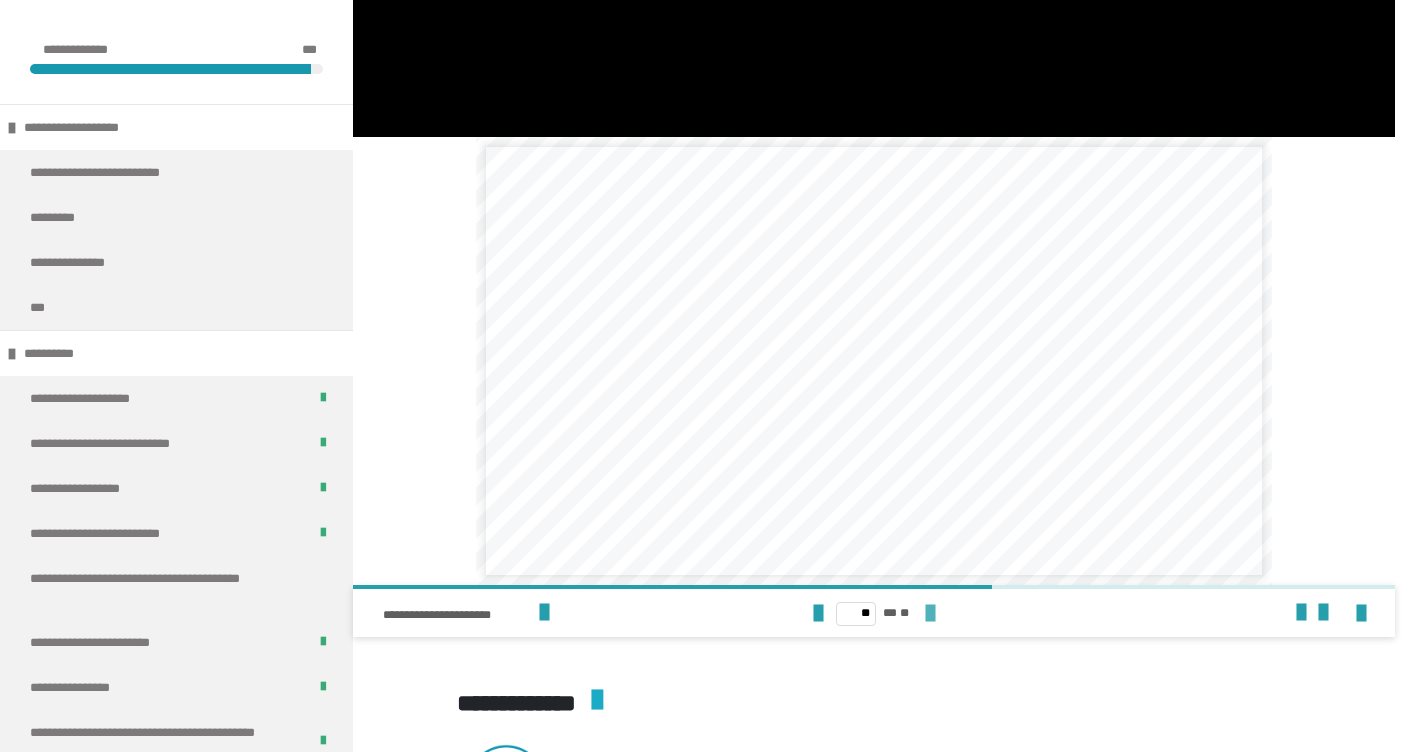click at bounding box center (930, 614) 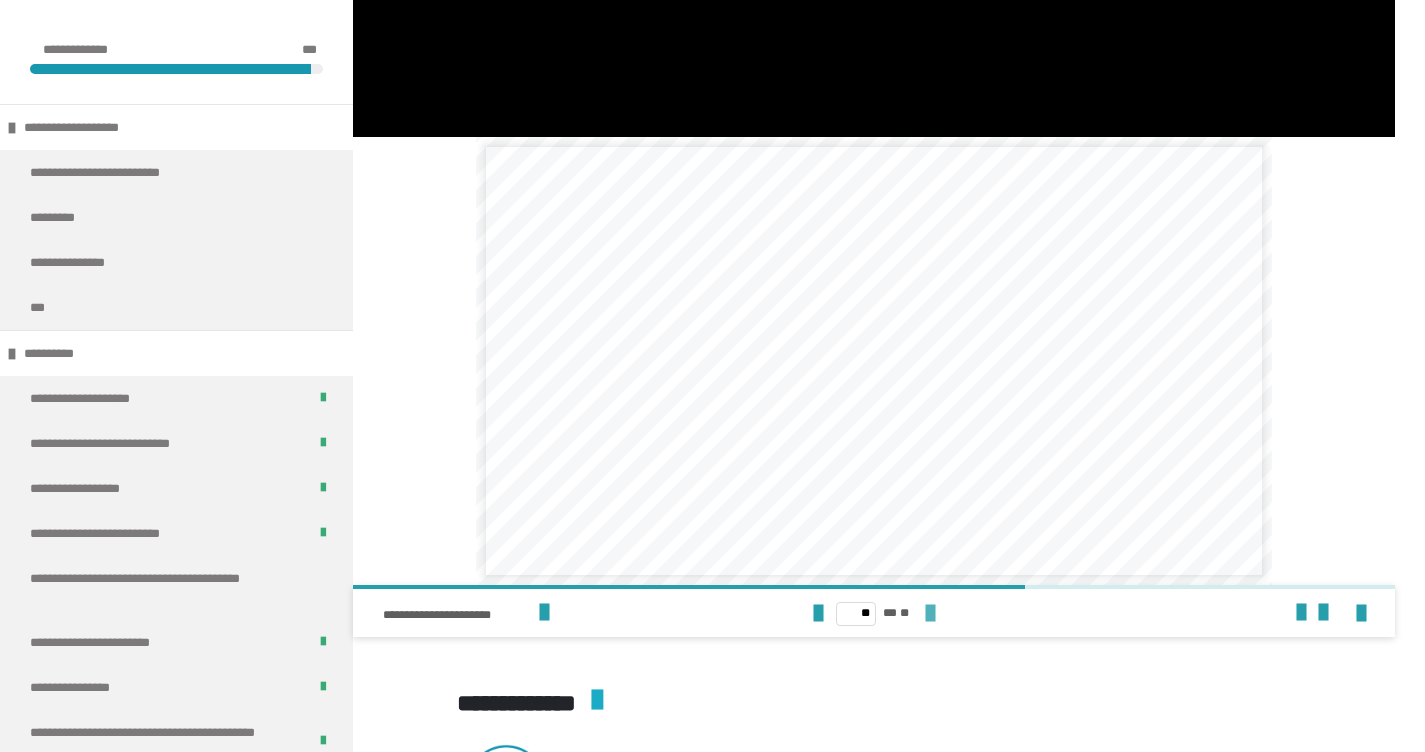 click at bounding box center [930, 614] 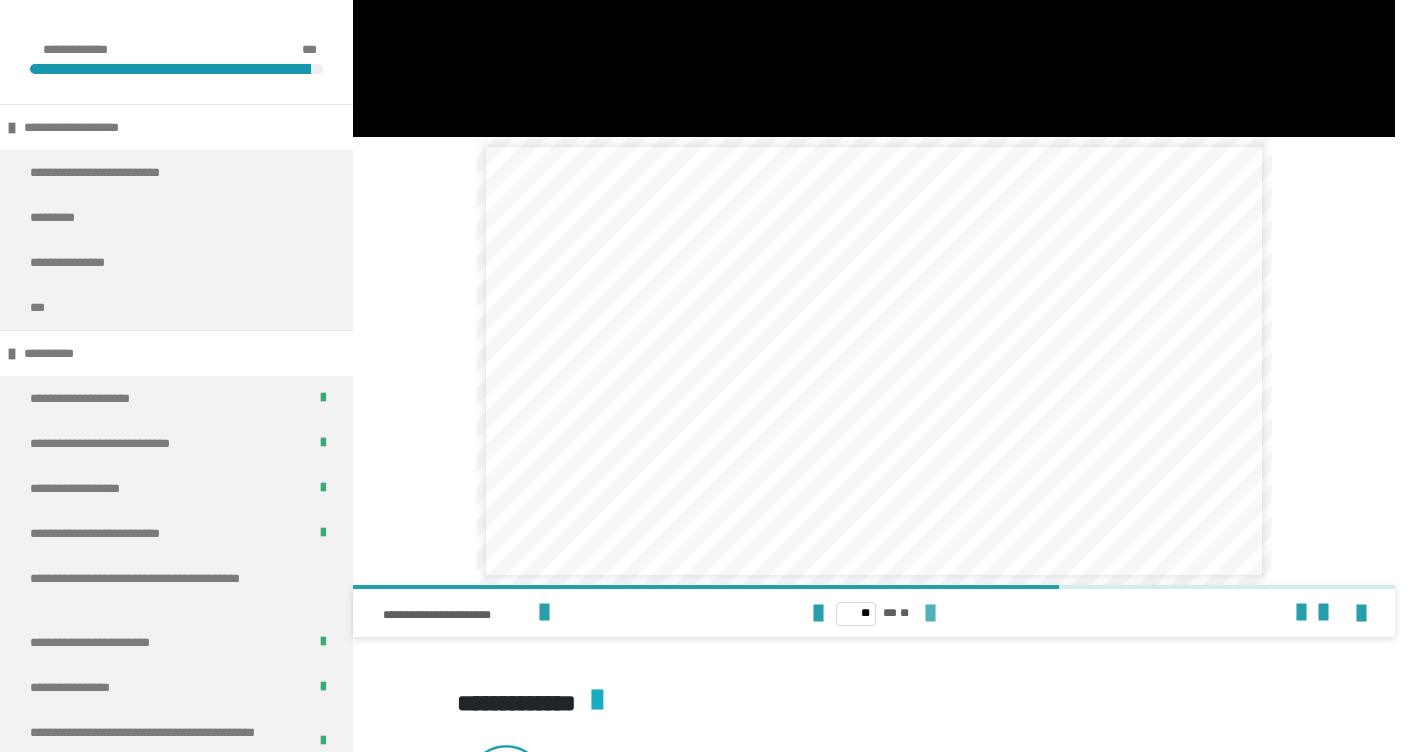 click at bounding box center (930, 614) 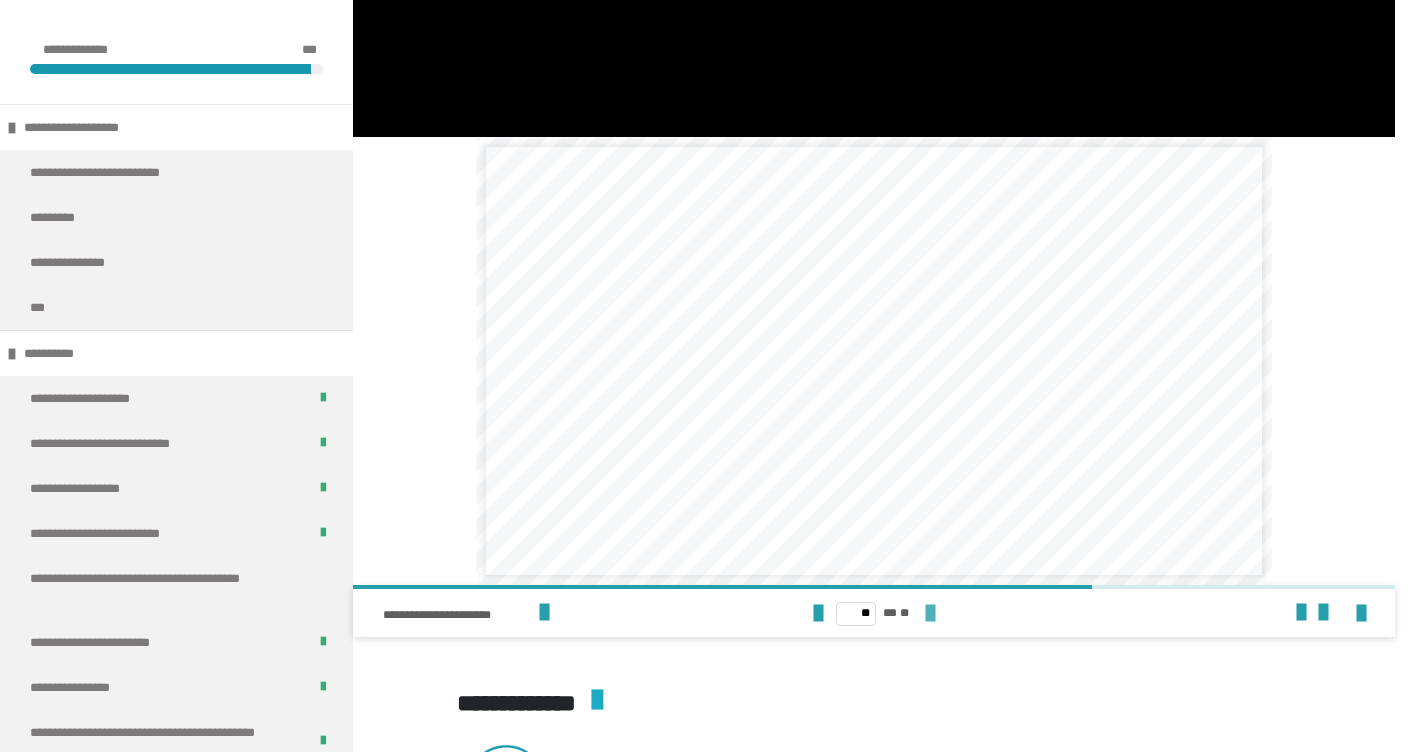 click at bounding box center (930, 614) 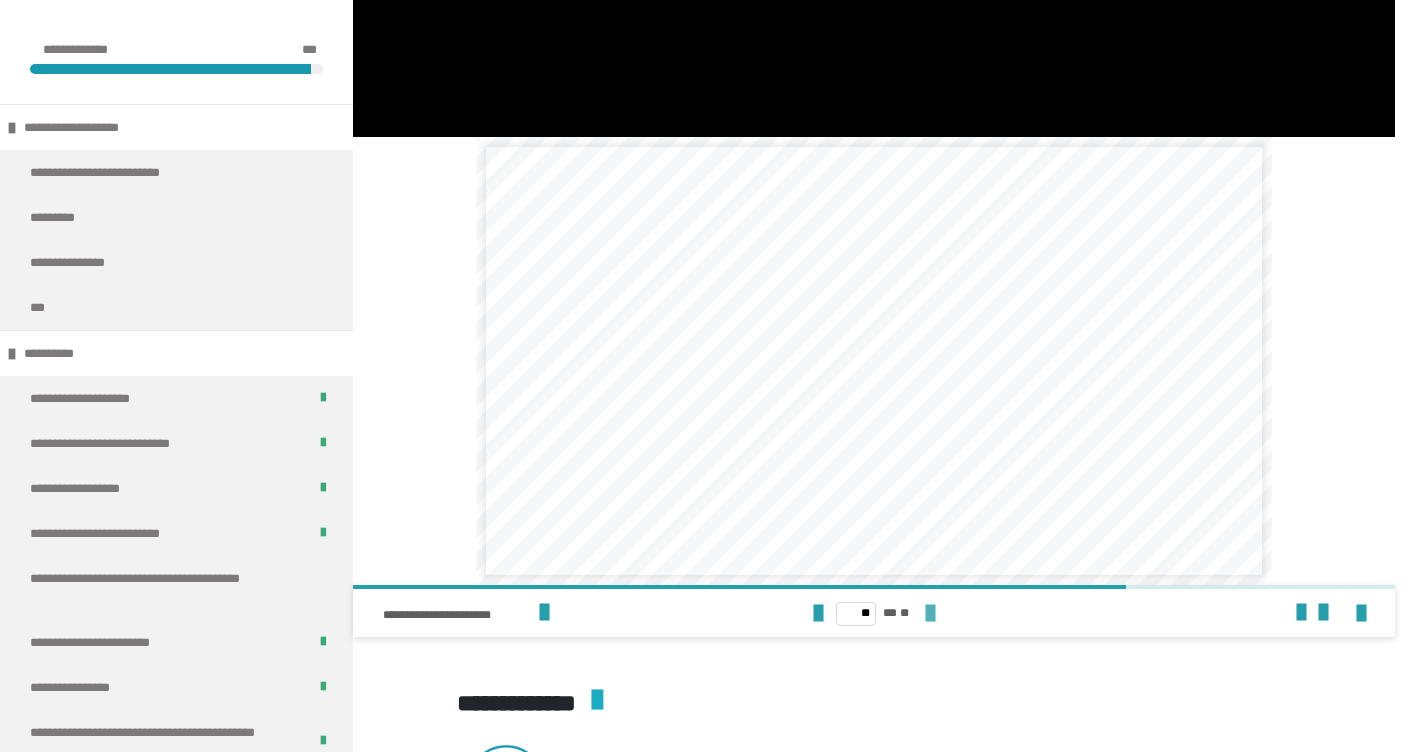 click at bounding box center [930, 614] 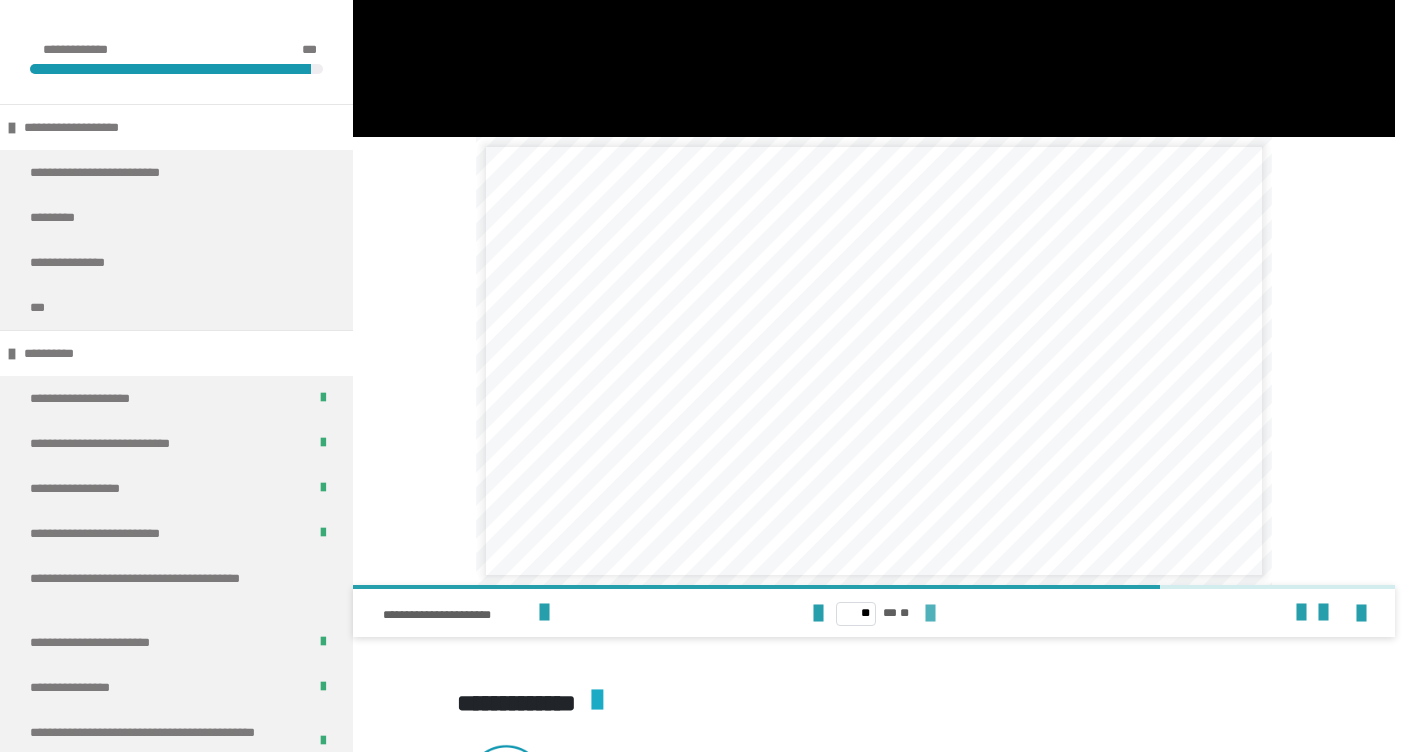 click at bounding box center [930, 614] 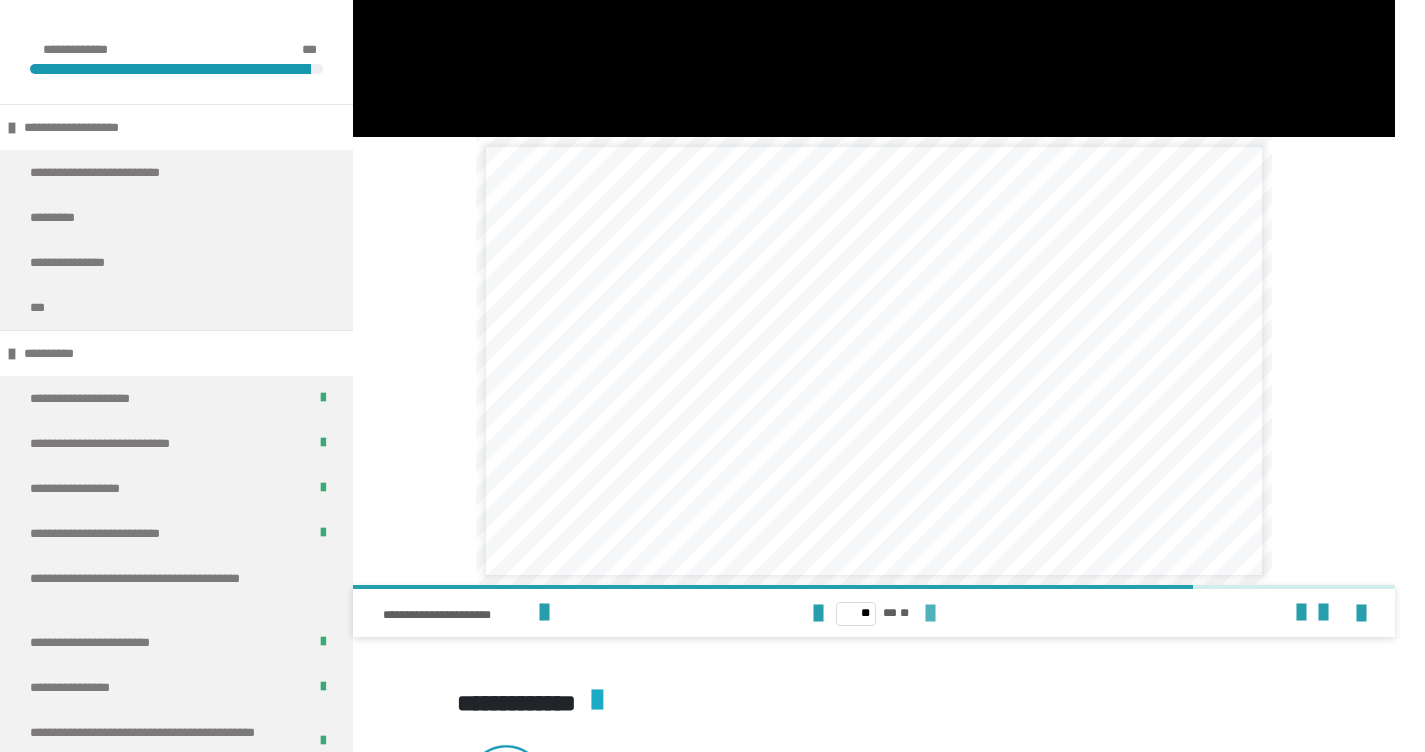 click at bounding box center (930, 614) 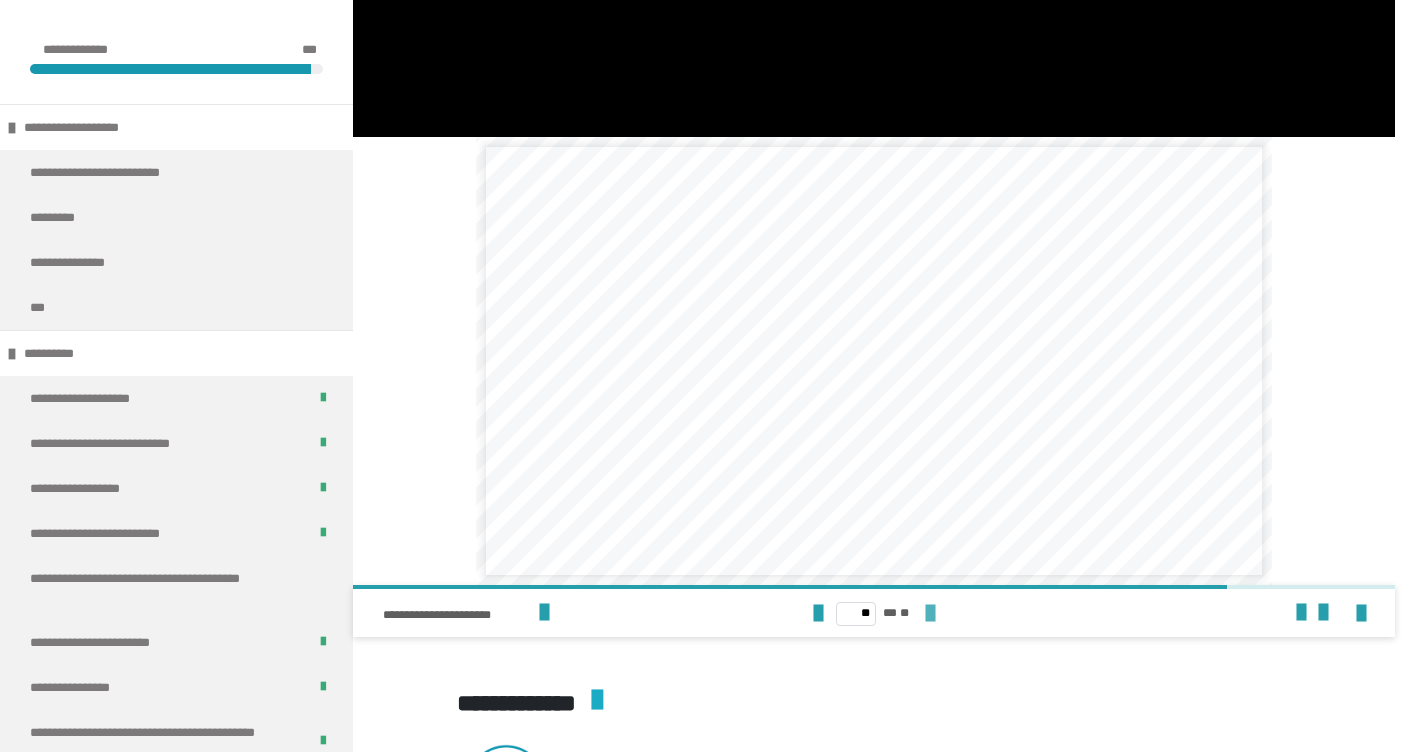 click at bounding box center (930, 614) 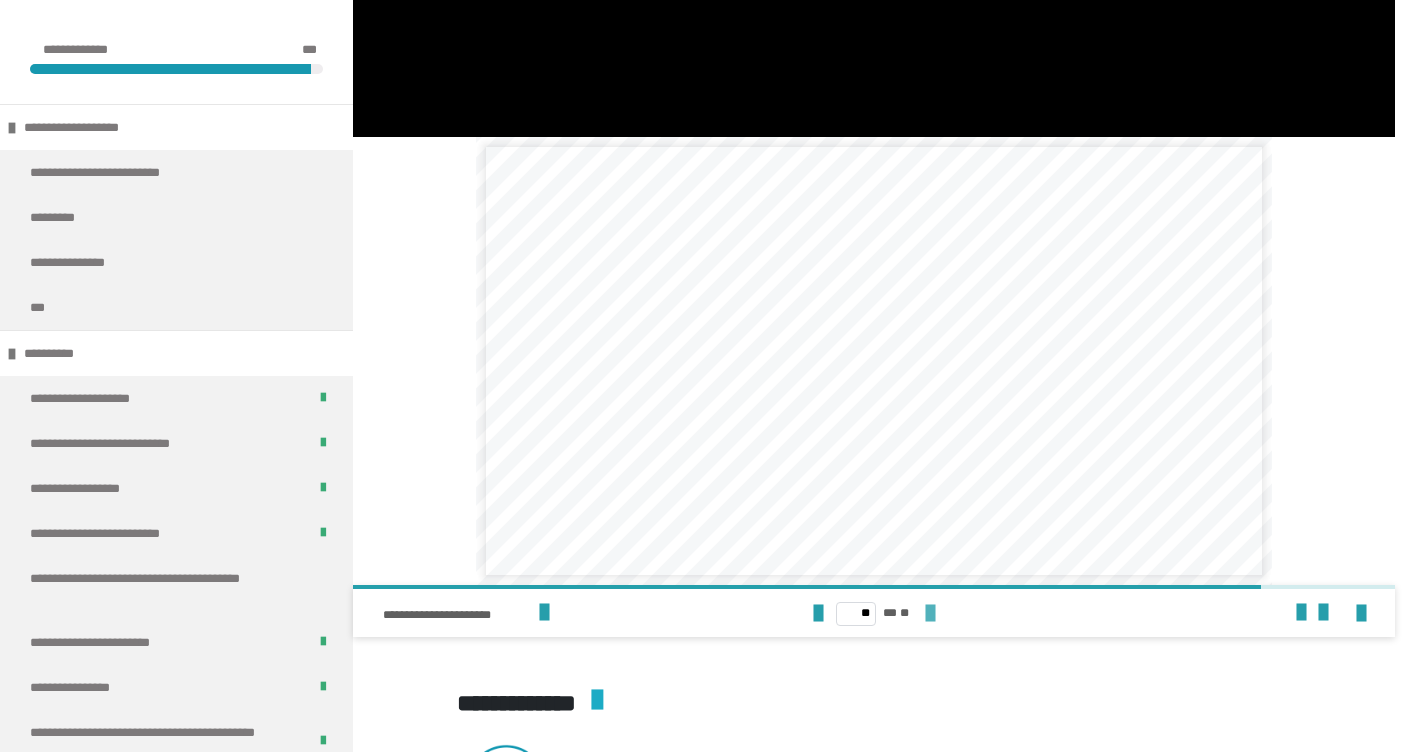 click at bounding box center [930, 614] 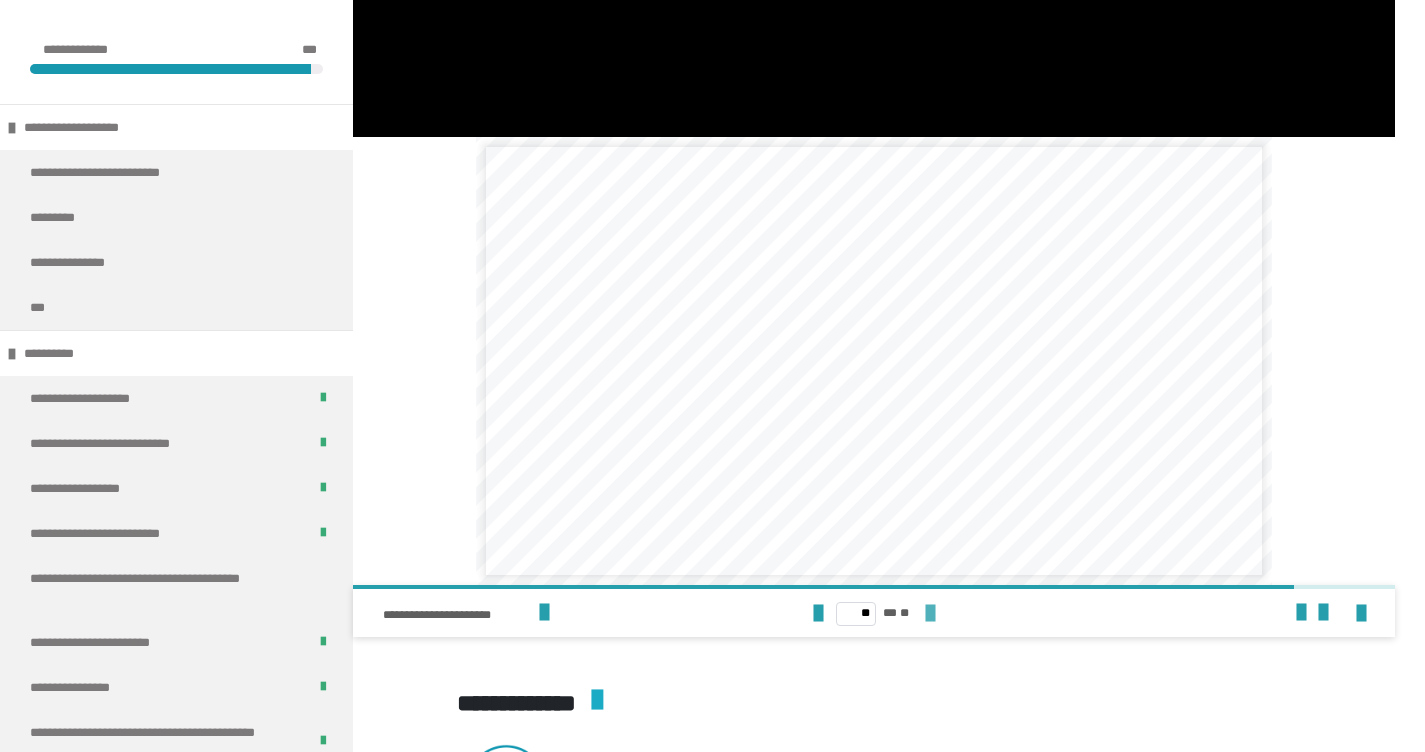 click at bounding box center (930, 614) 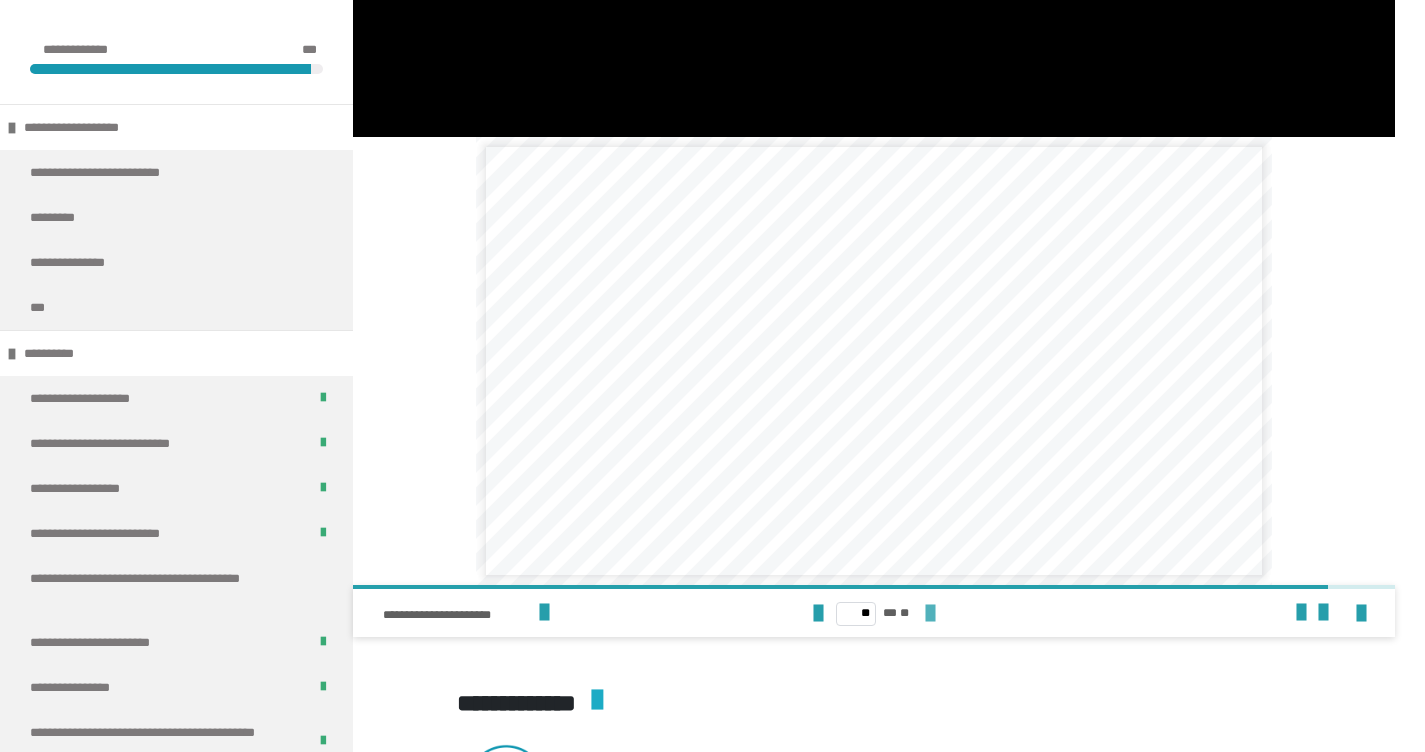 click at bounding box center (930, 614) 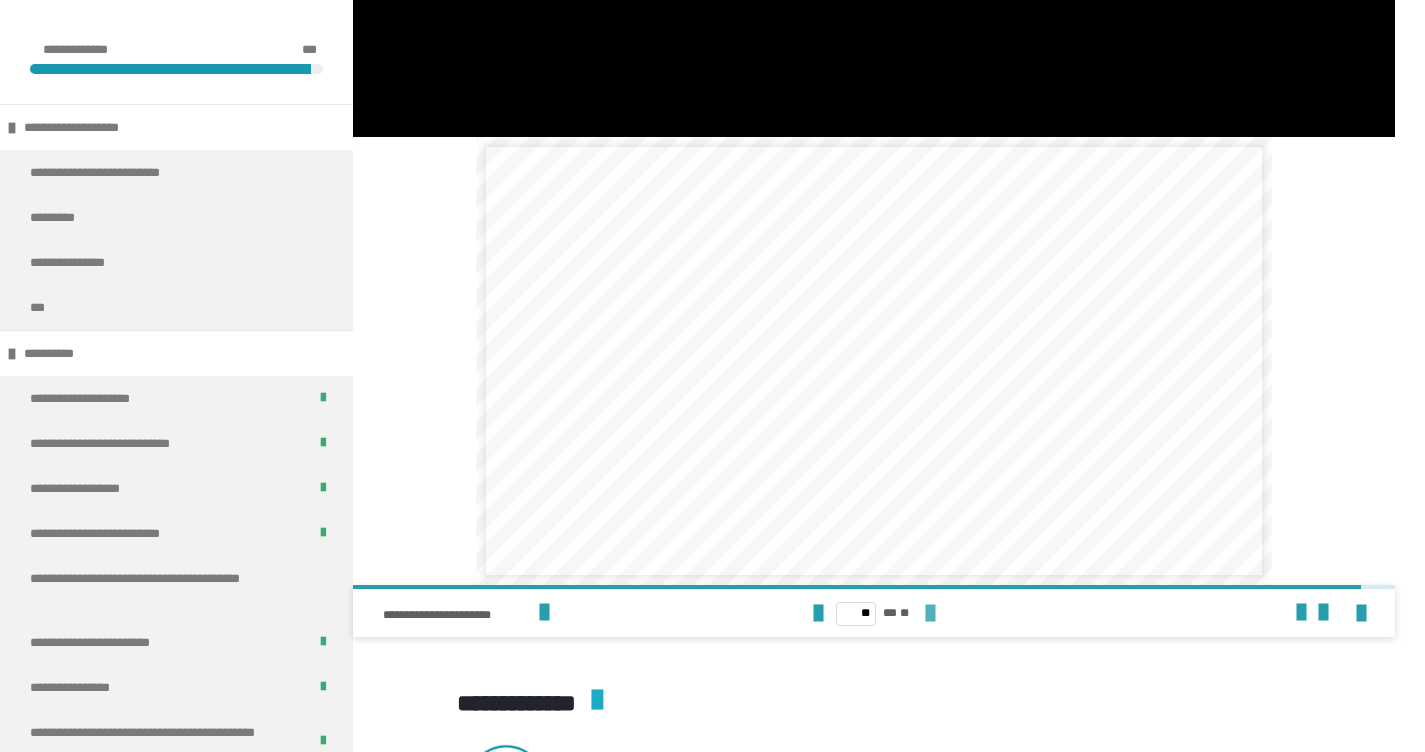 click at bounding box center [930, 614] 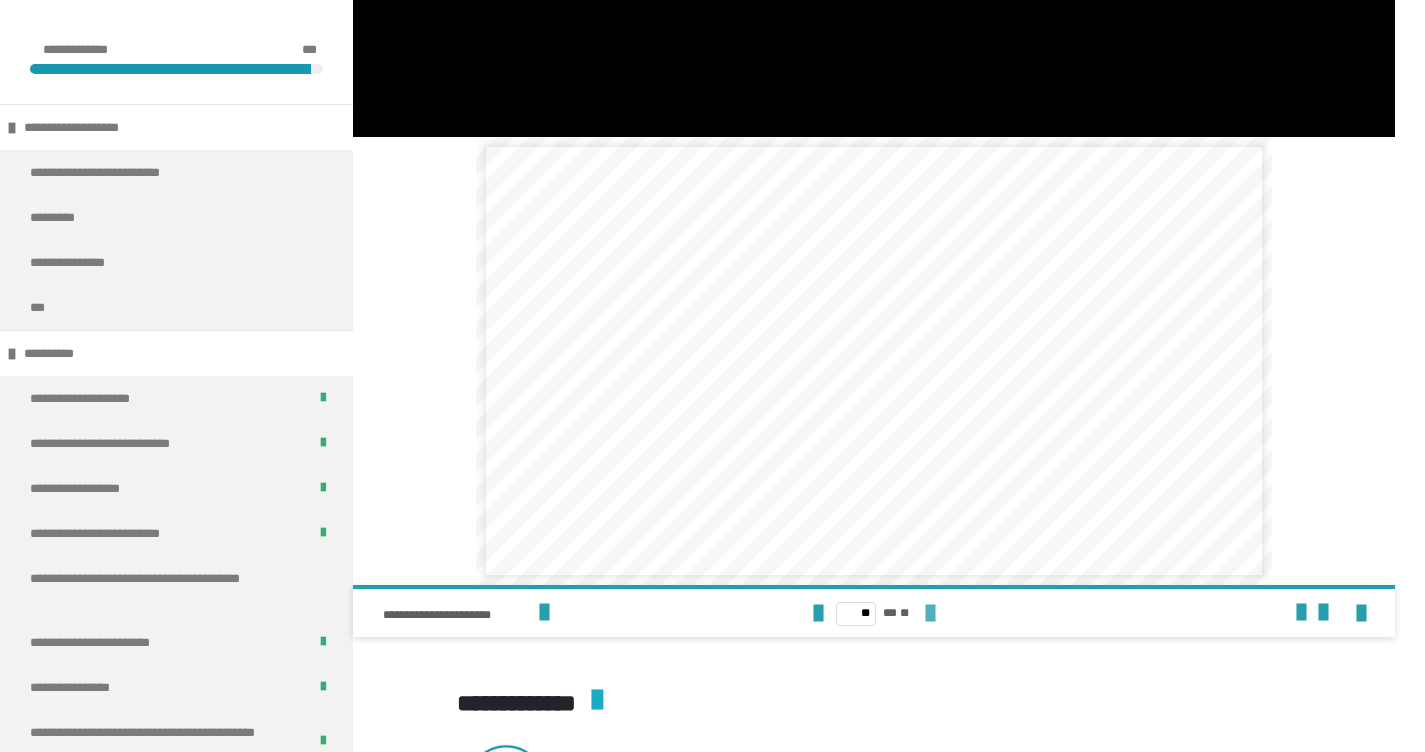 click on "** ** **" at bounding box center [874, 613] 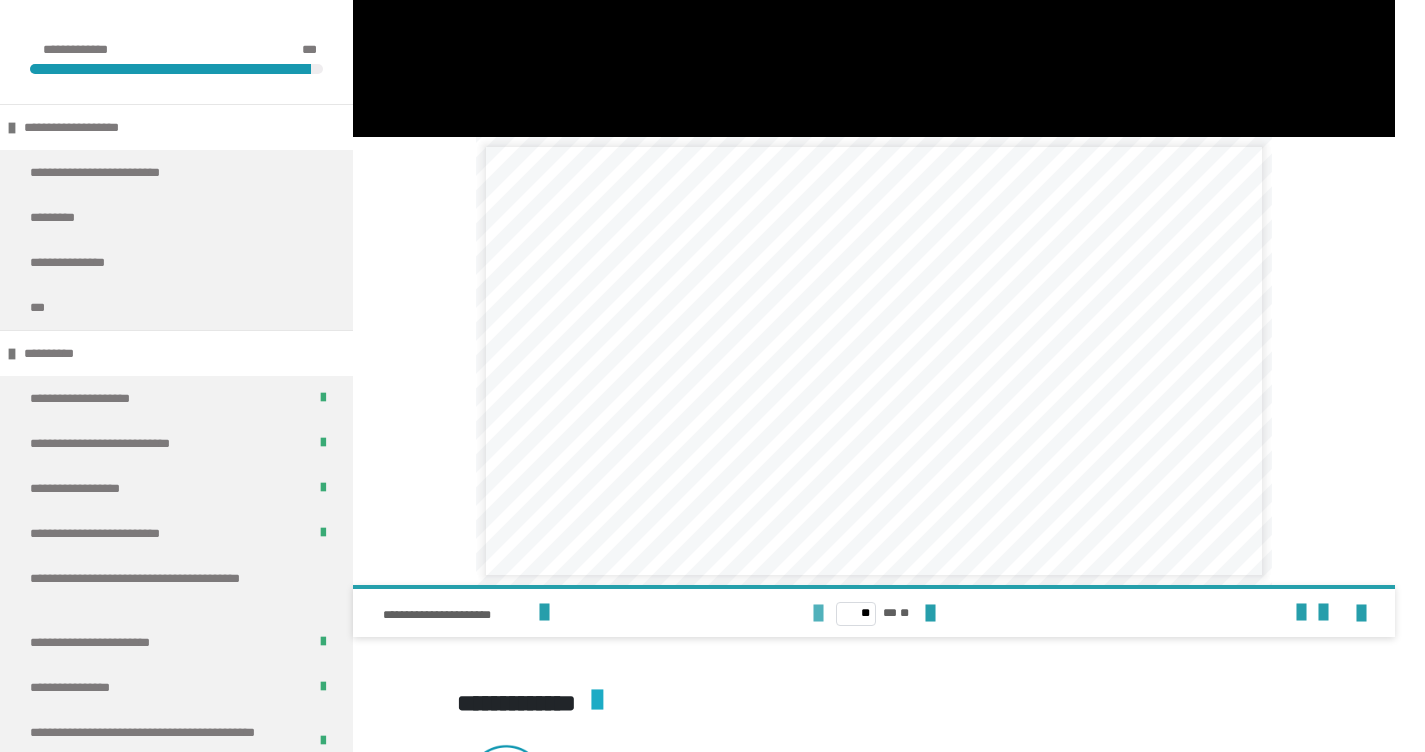 click at bounding box center [818, 614] 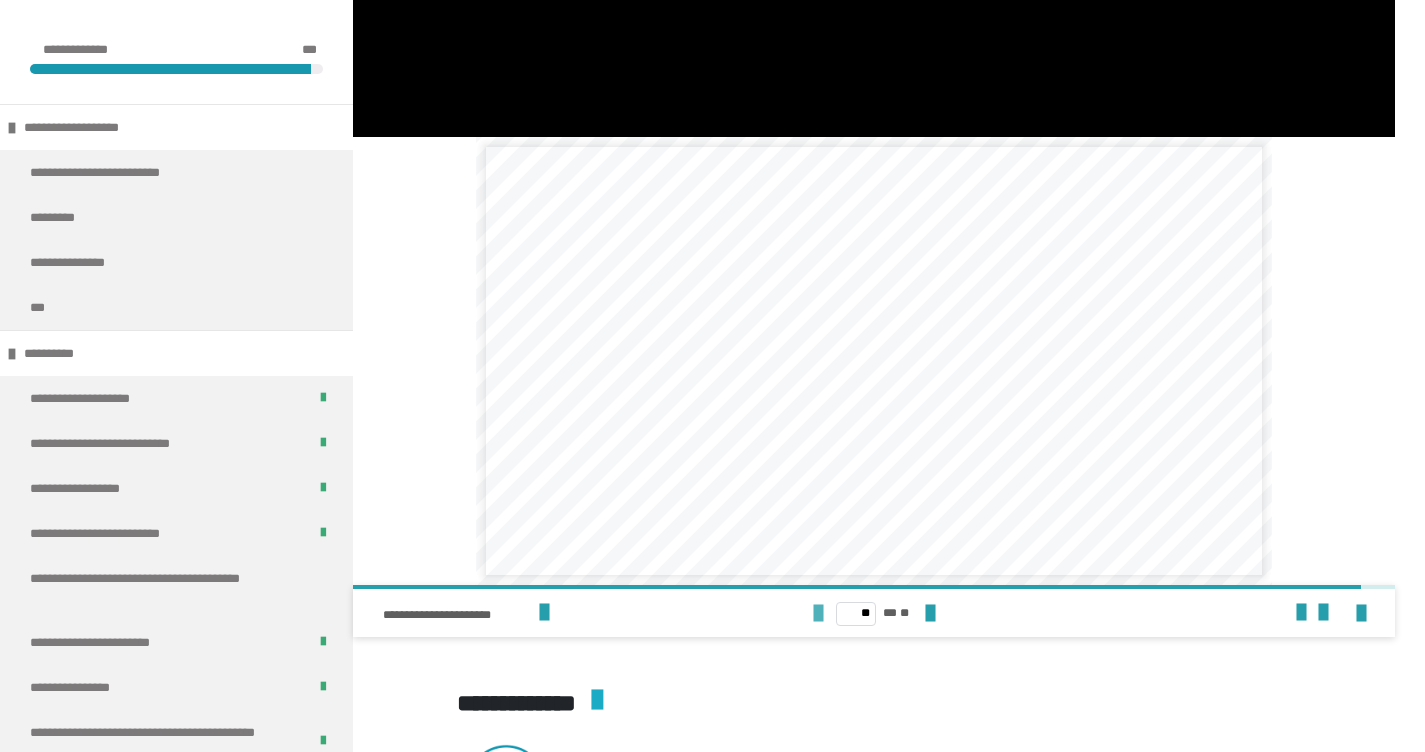 click at bounding box center (818, 614) 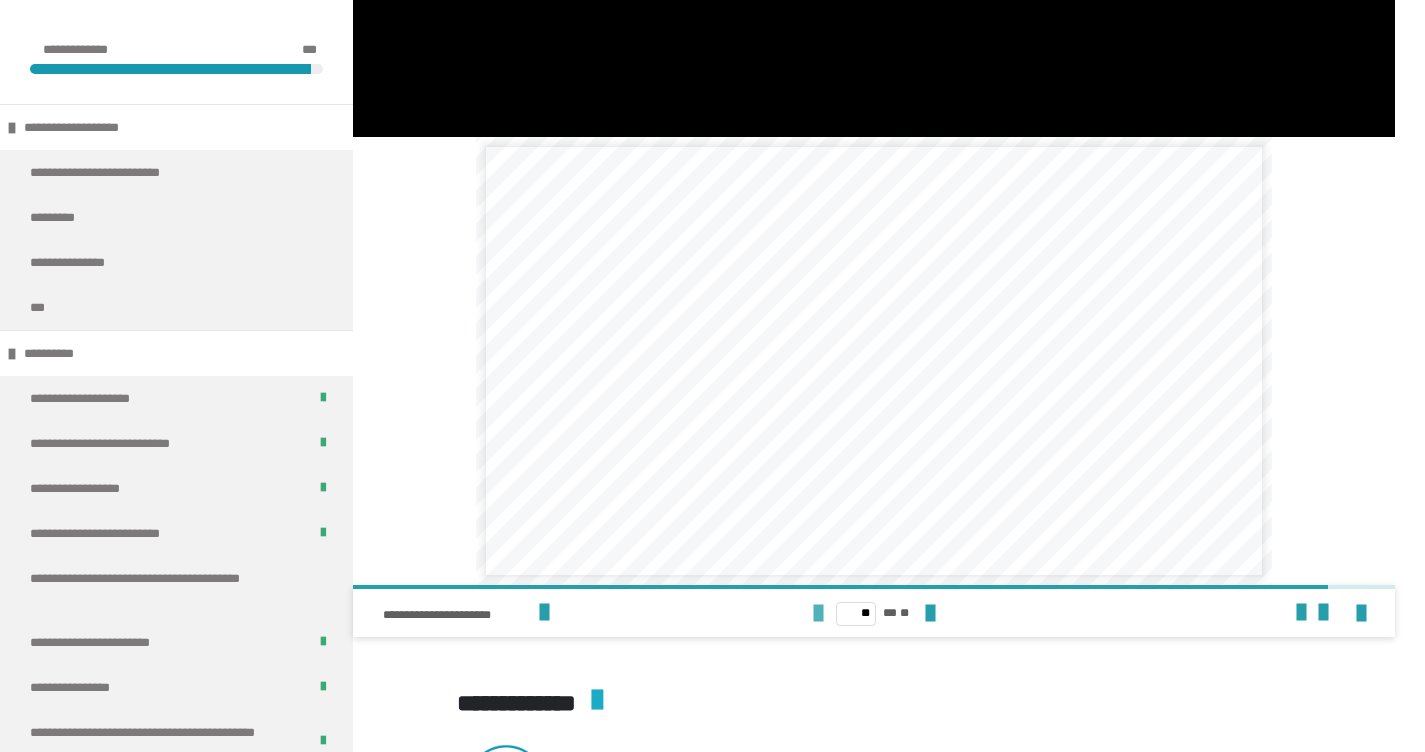 click at bounding box center [818, 614] 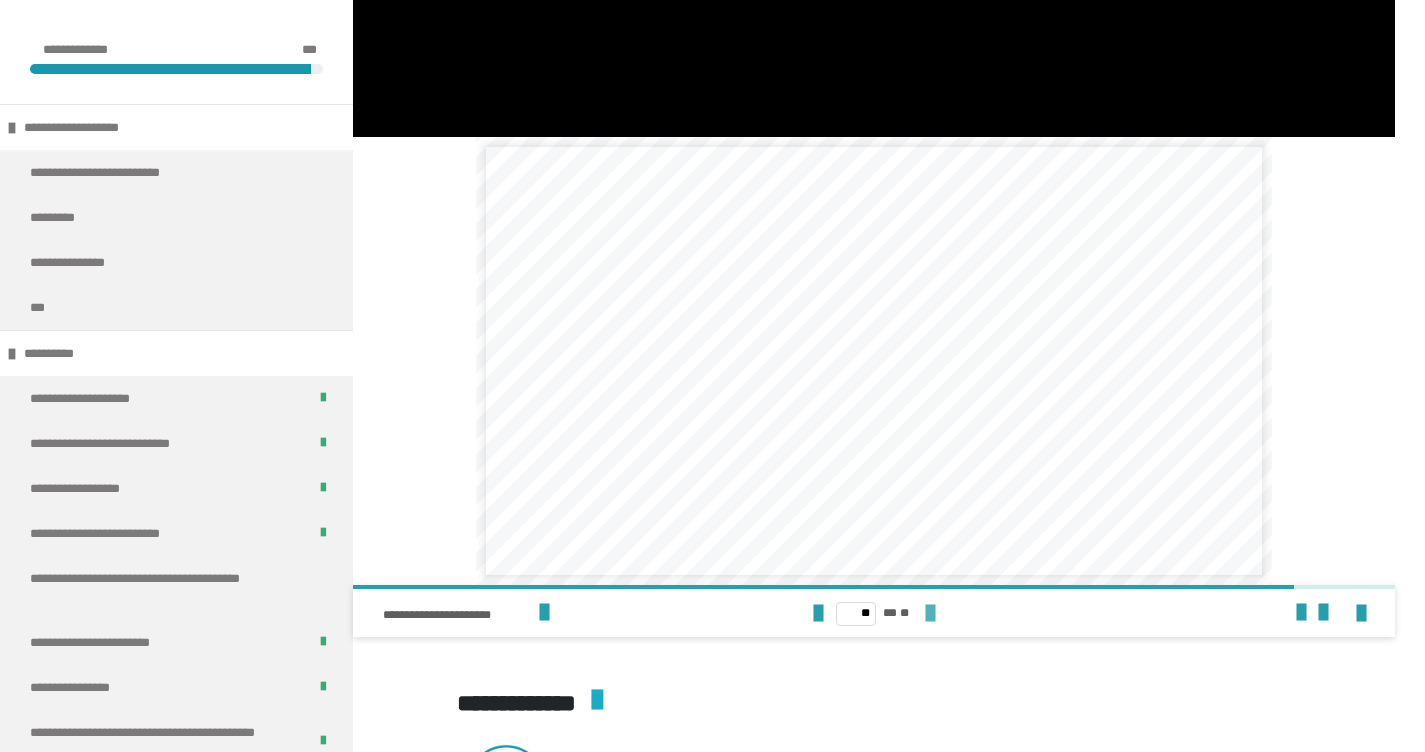 click at bounding box center (930, 614) 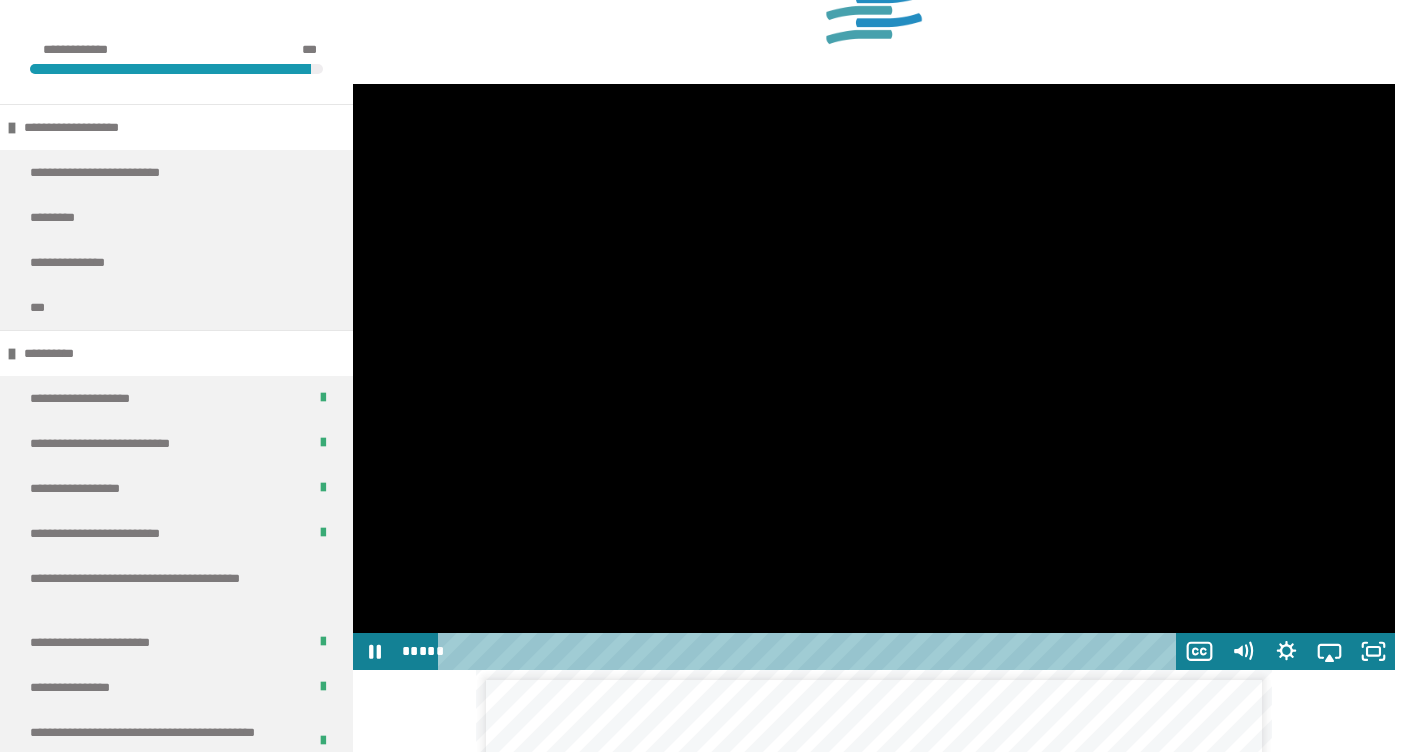 scroll, scrollTop: 1723, scrollLeft: 0, axis: vertical 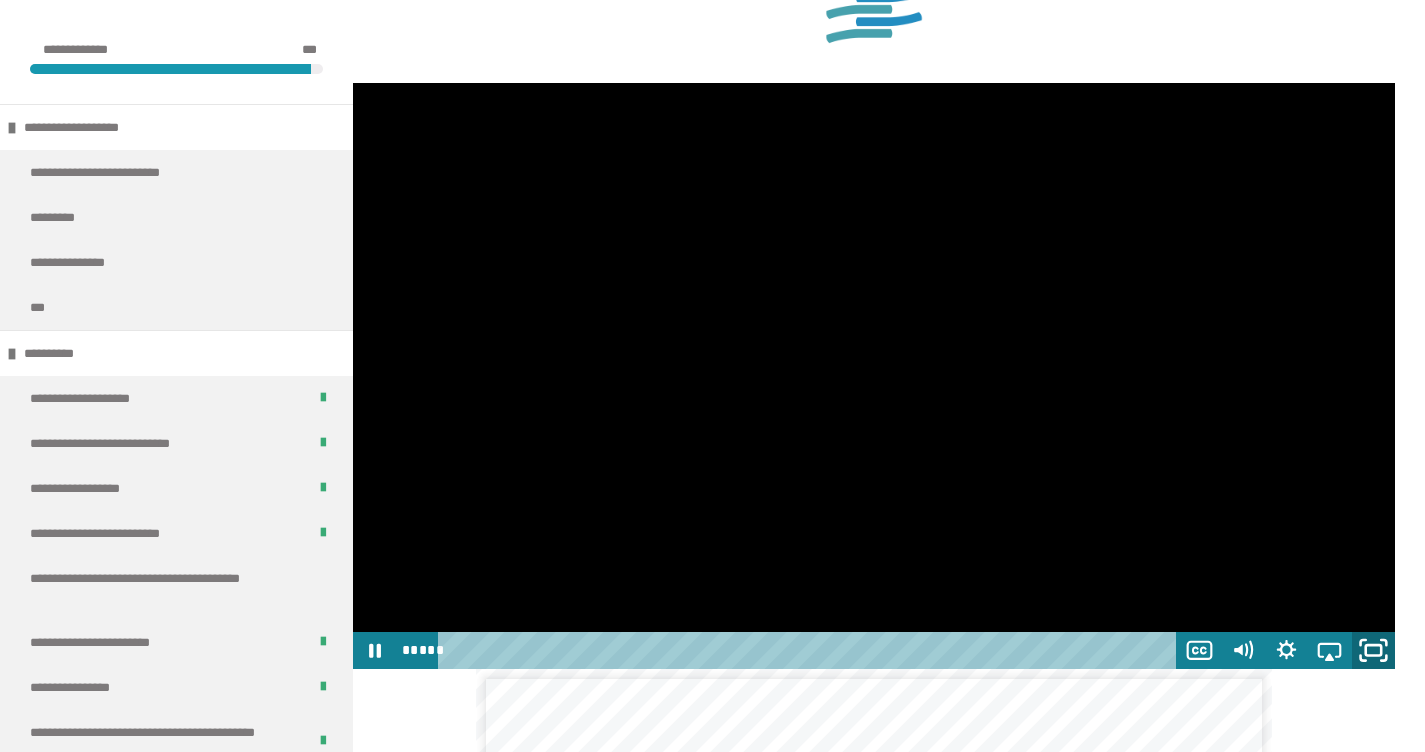 click 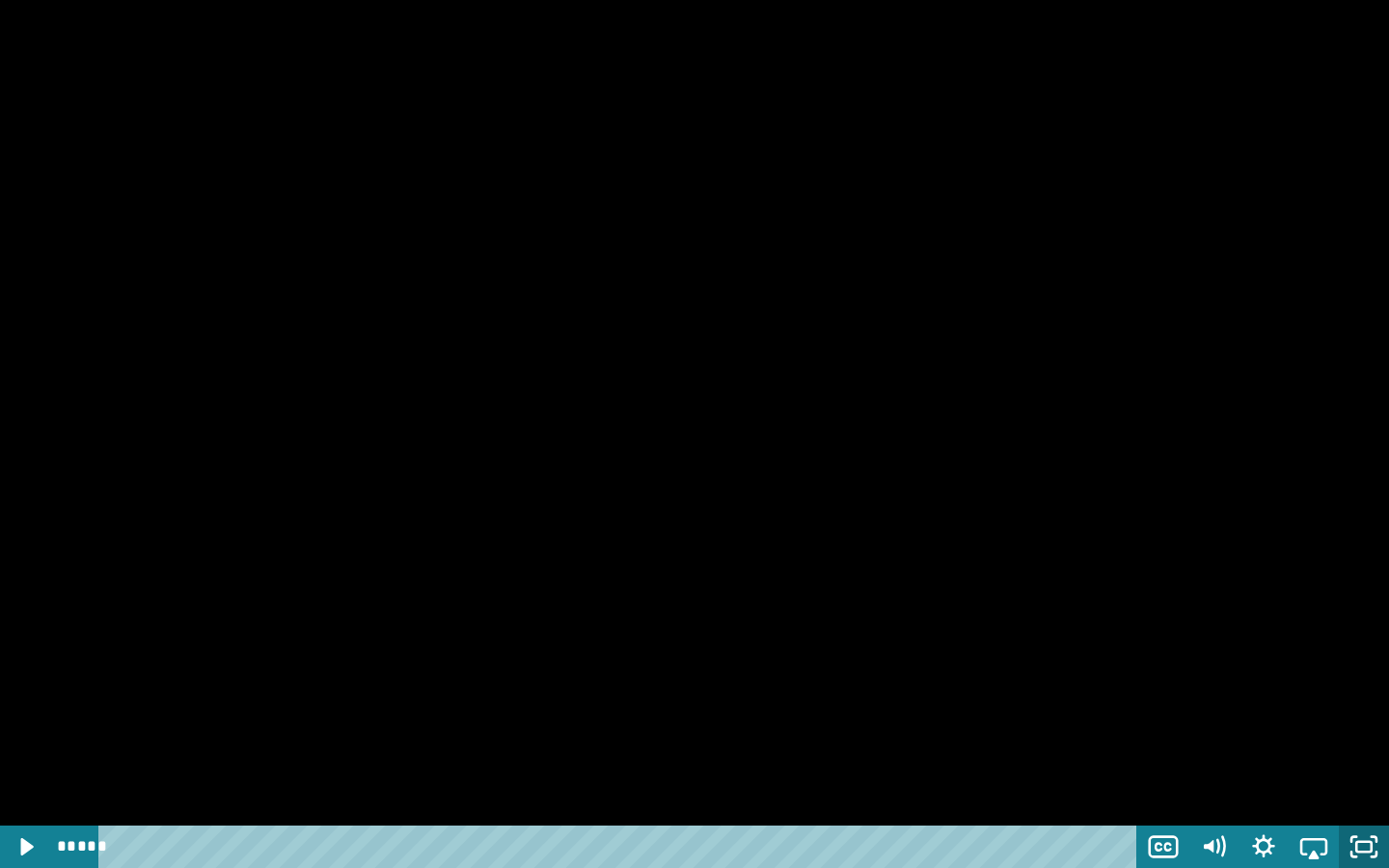 click 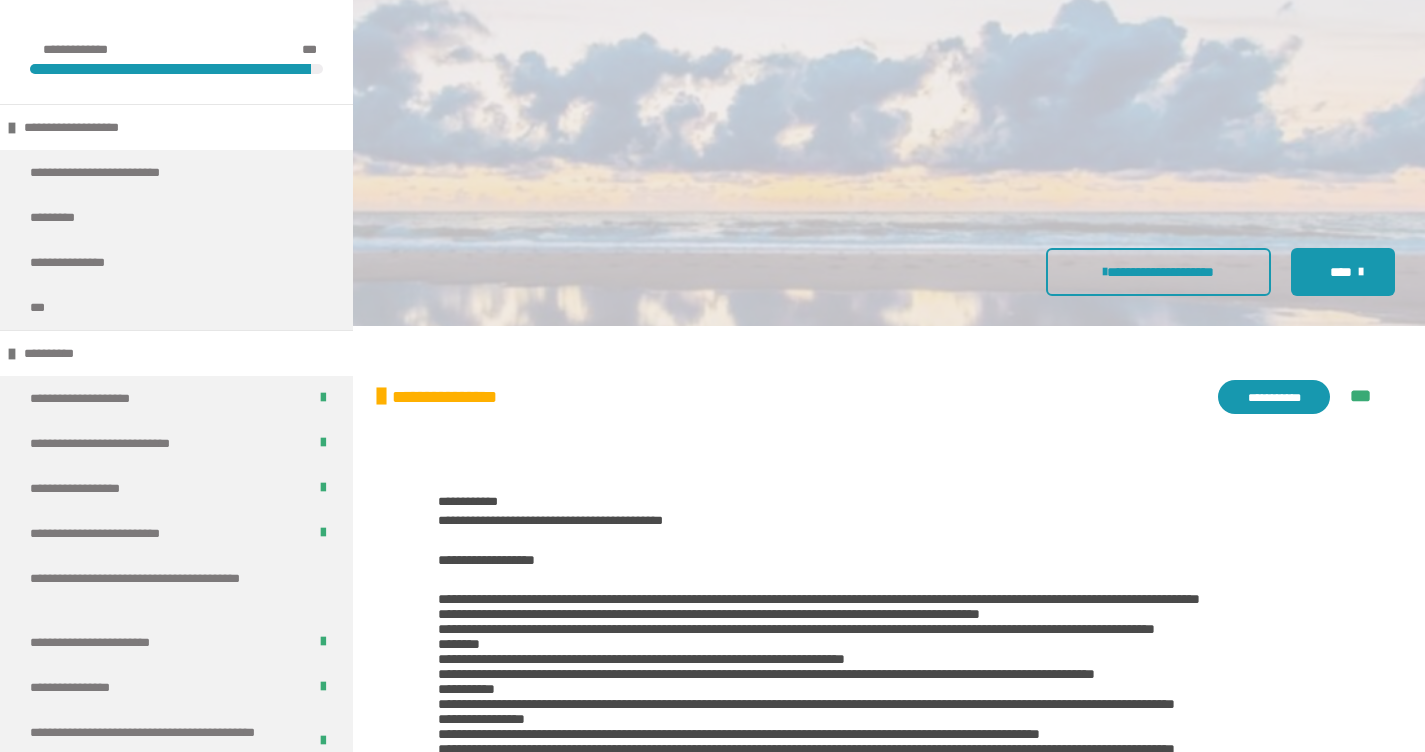scroll, scrollTop: 796, scrollLeft: 0, axis: vertical 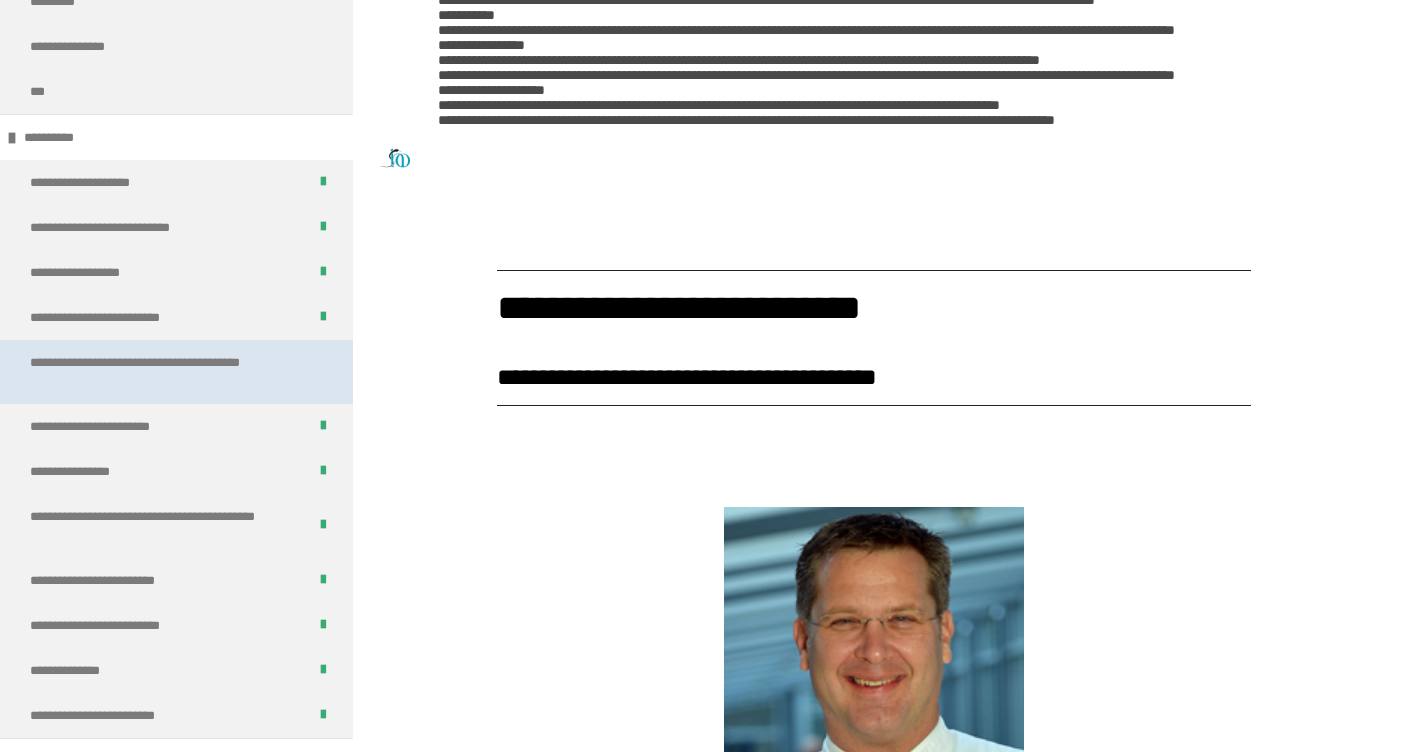 click on "**********" at bounding box center (161, 372) 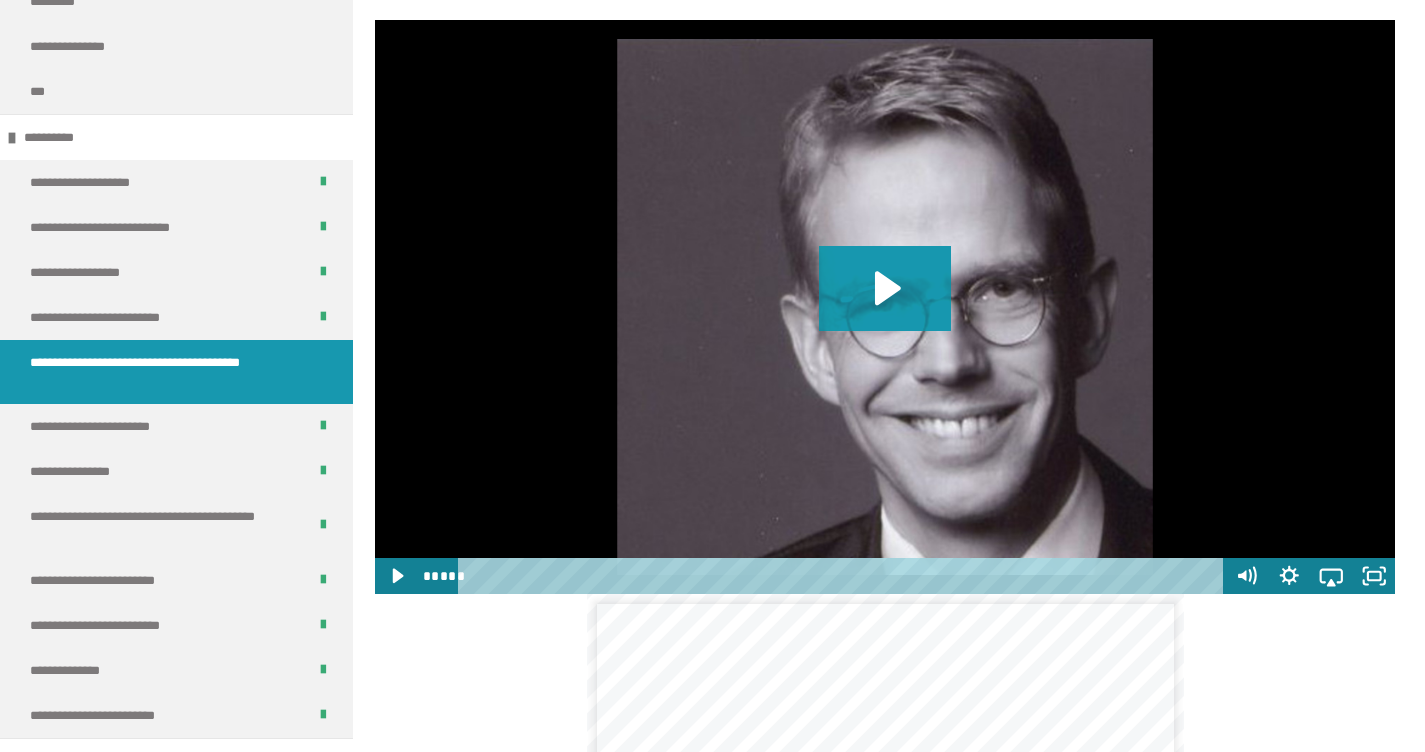 scroll, scrollTop: 1412, scrollLeft: 0, axis: vertical 